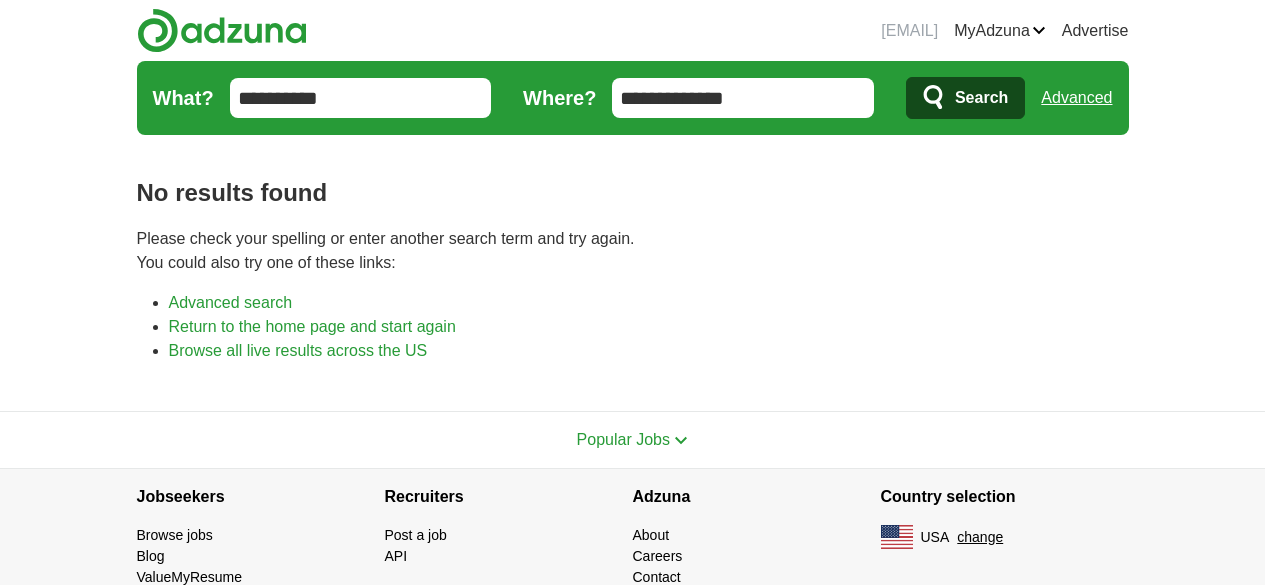 scroll, scrollTop: 0, scrollLeft: 0, axis: both 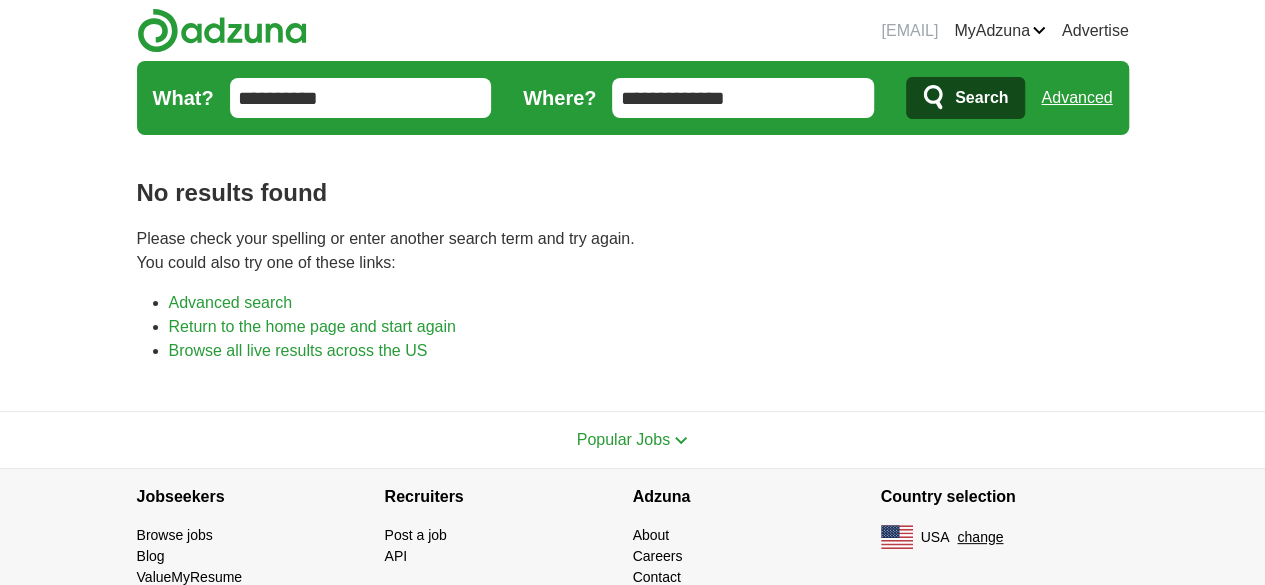 click on "**********" at bounding box center (361, 98) 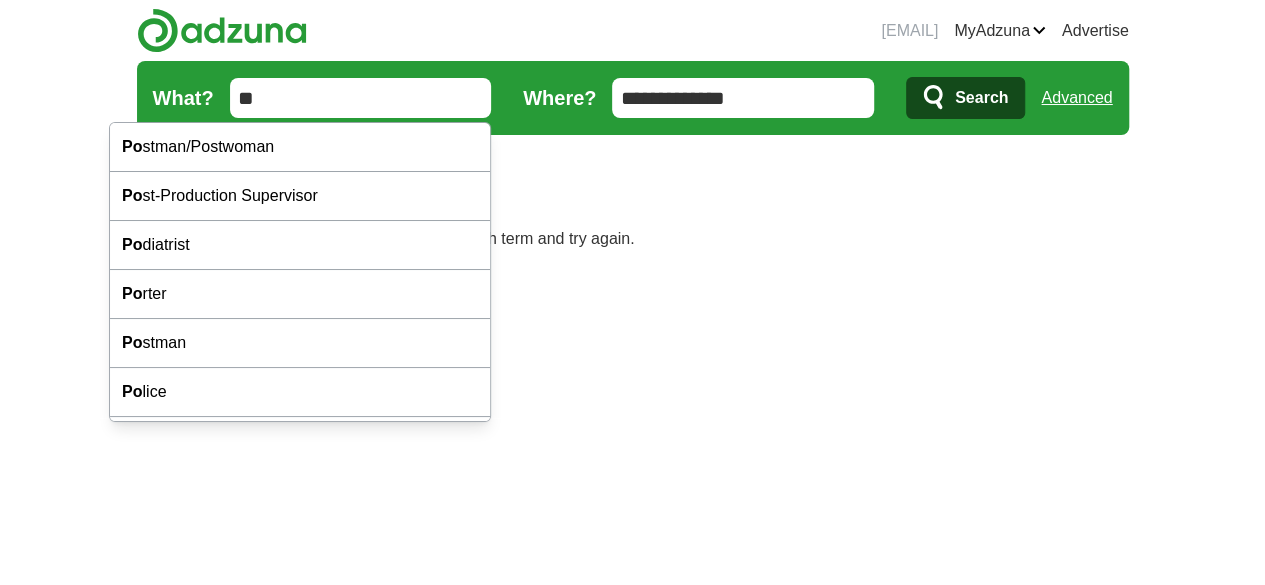 type on "*" 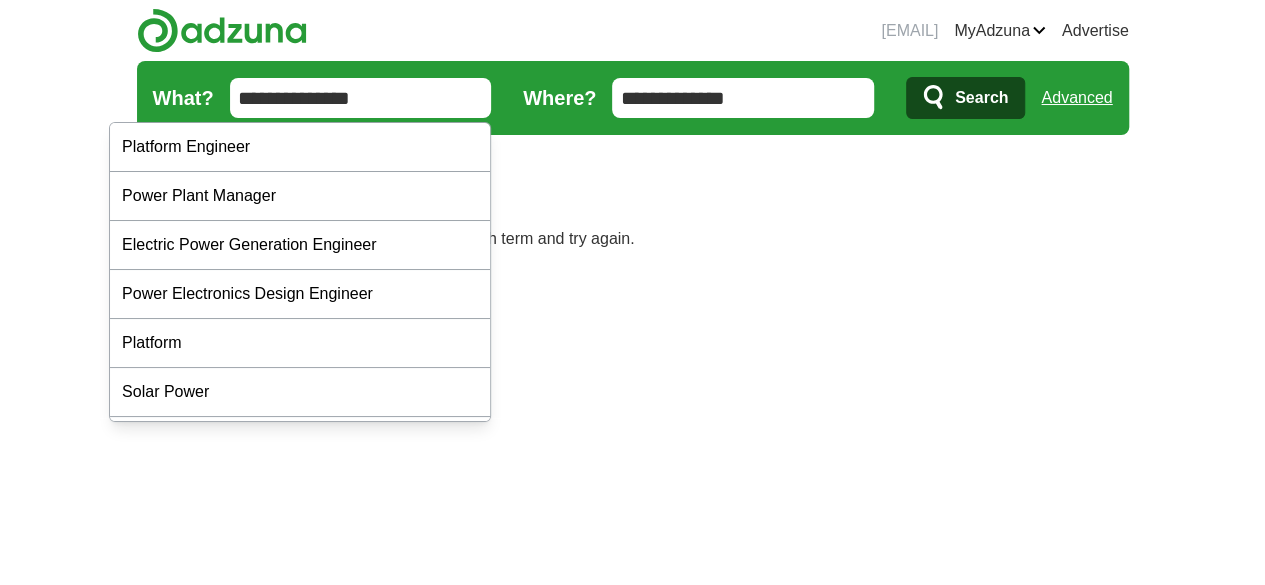 type on "**********" 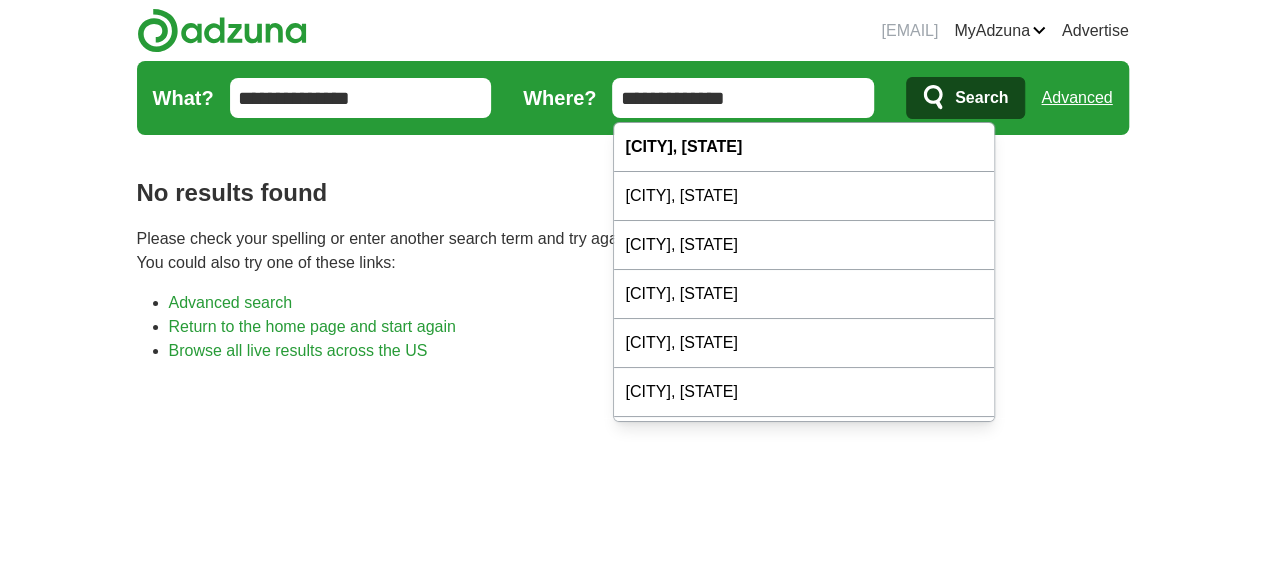 click on "**********" at bounding box center [743, 98] 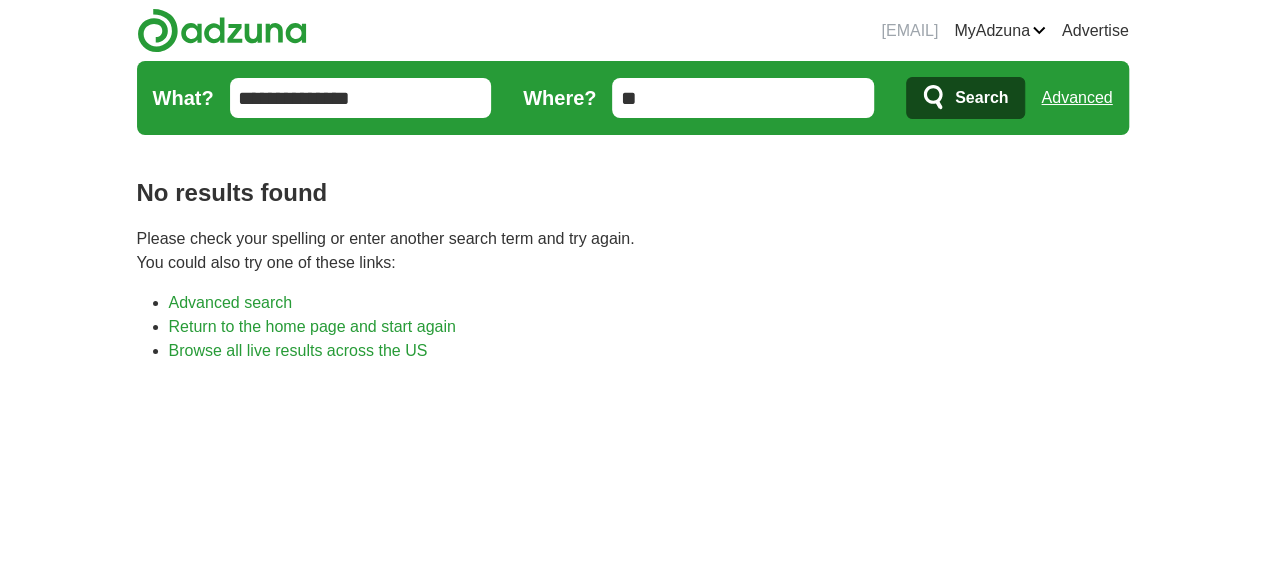 type on "*" 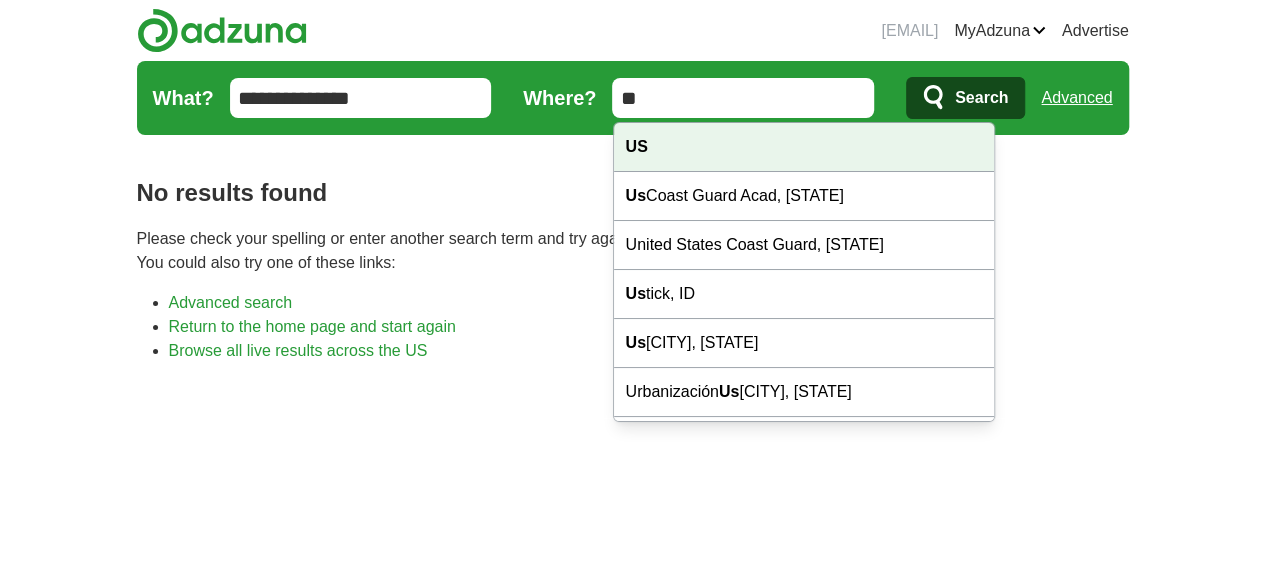 type on "**" 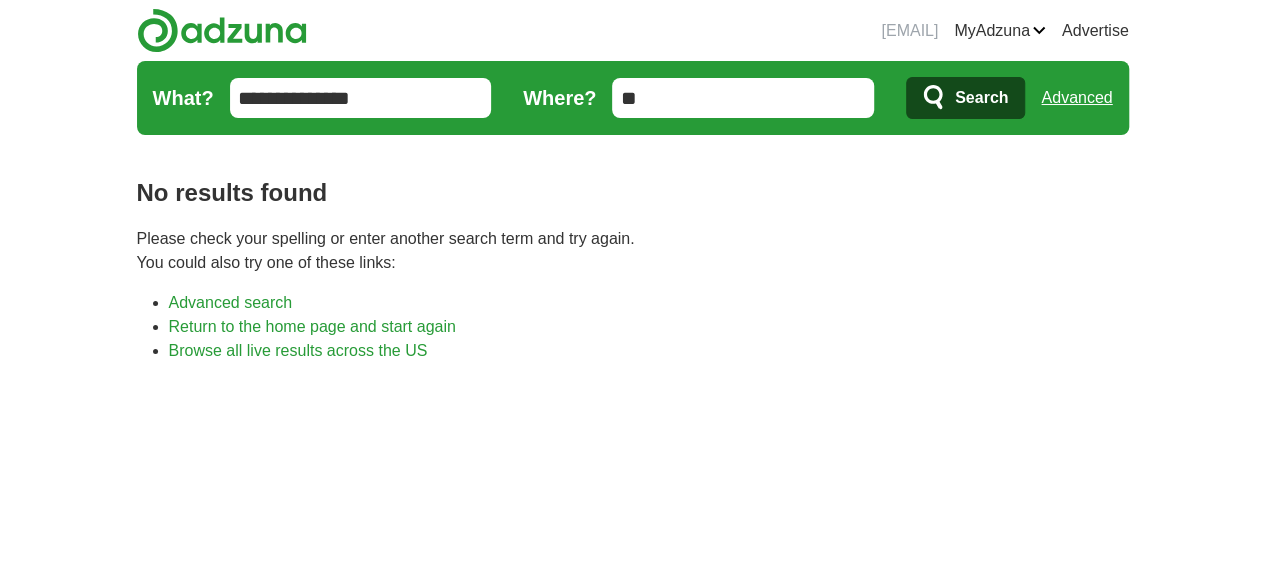 click on "Search" at bounding box center (965, 98) 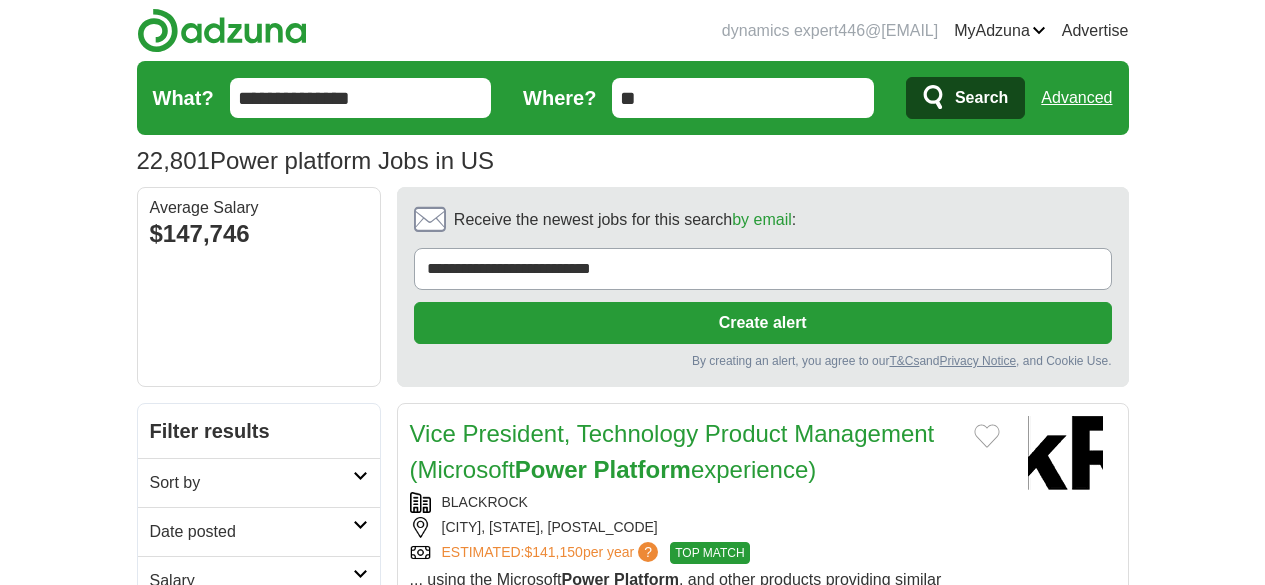 scroll, scrollTop: 0, scrollLeft: 0, axis: both 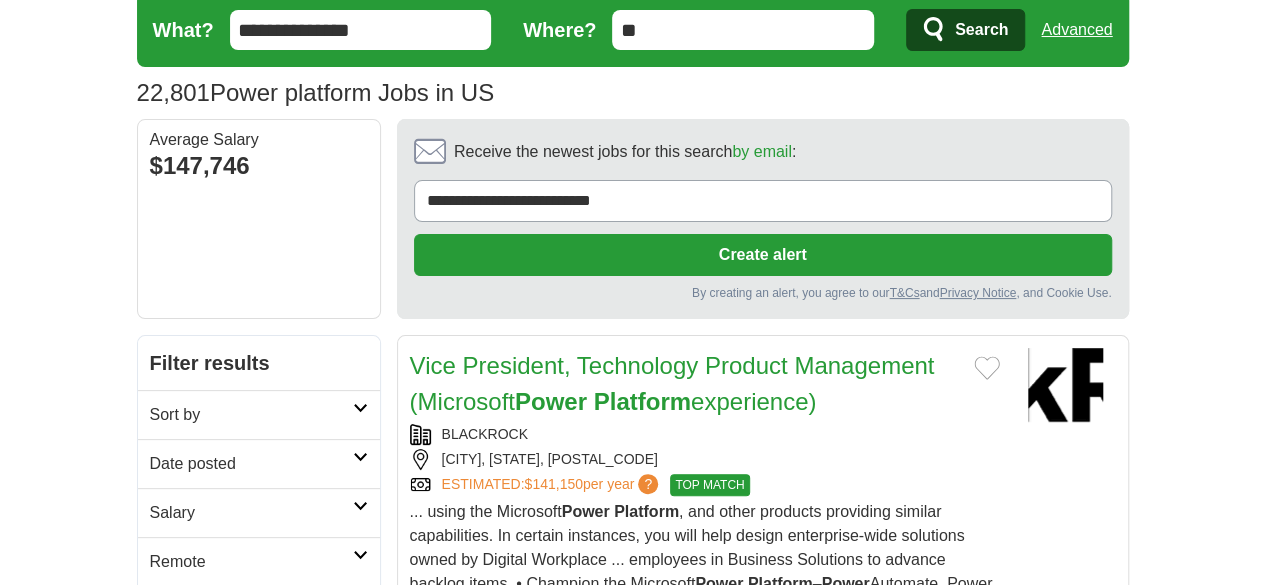 click on "Remote" at bounding box center [251, 562] 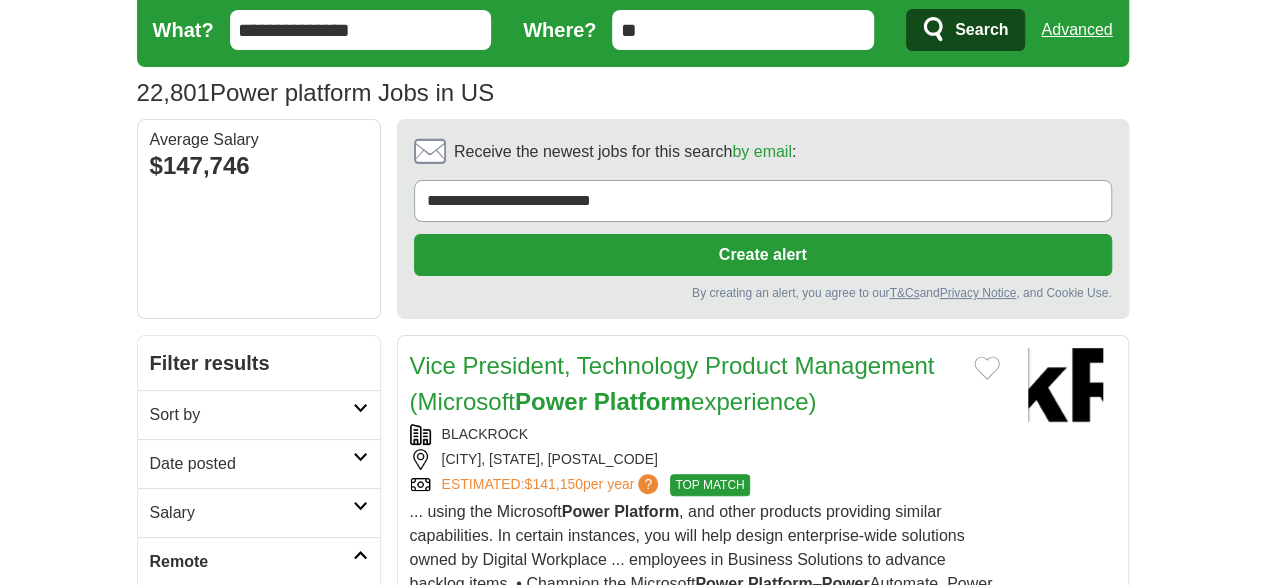 click on "Remote jobs" at bounding box center [195, 609] 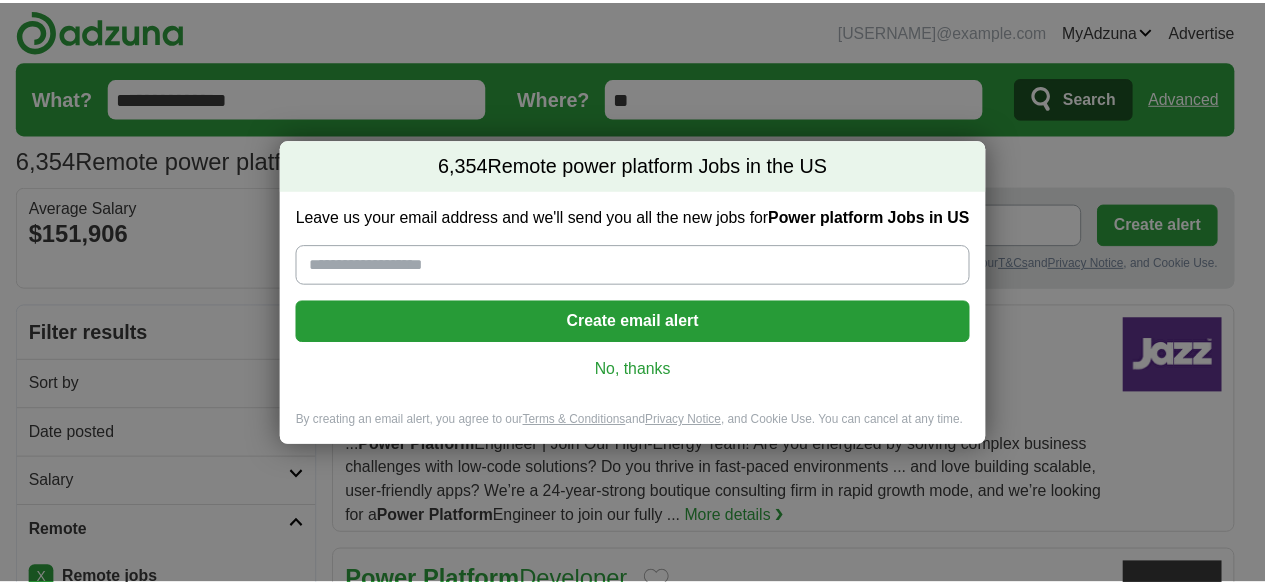 scroll, scrollTop: 0, scrollLeft: 0, axis: both 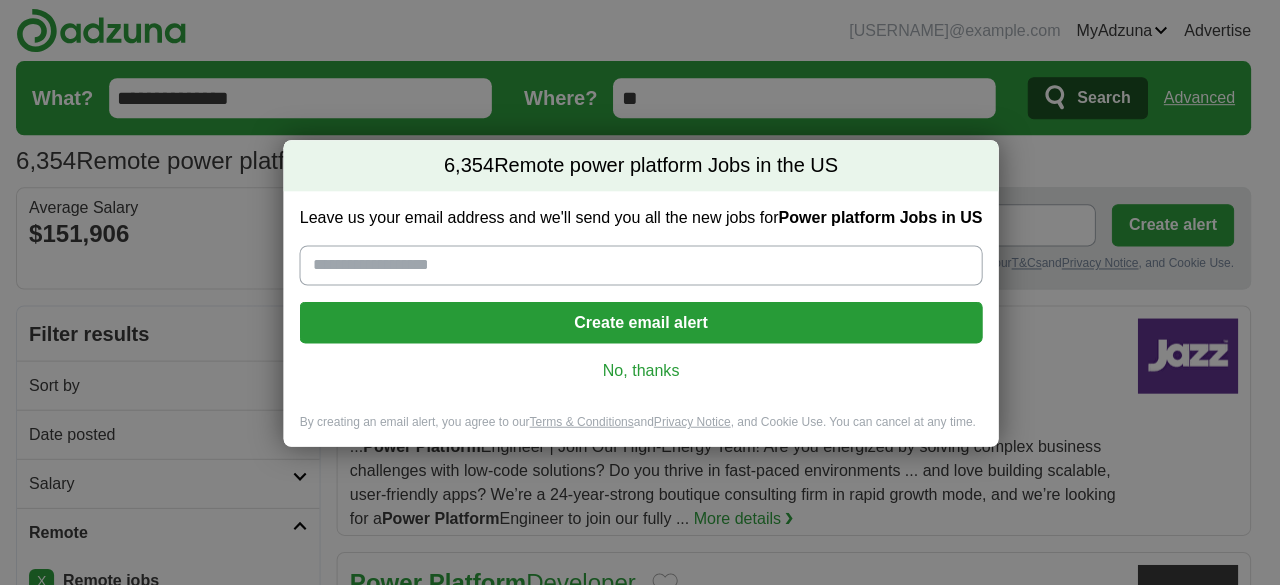 click on "No, thanks" at bounding box center (640, 370) 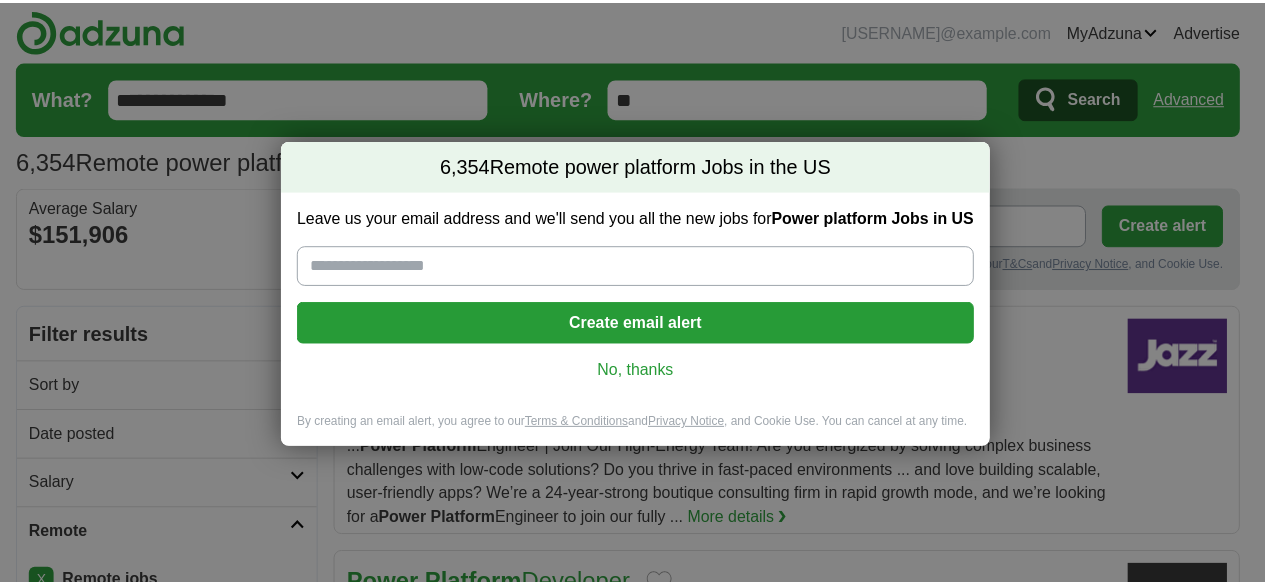 scroll, scrollTop: 0, scrollLeft: 0, axis: both 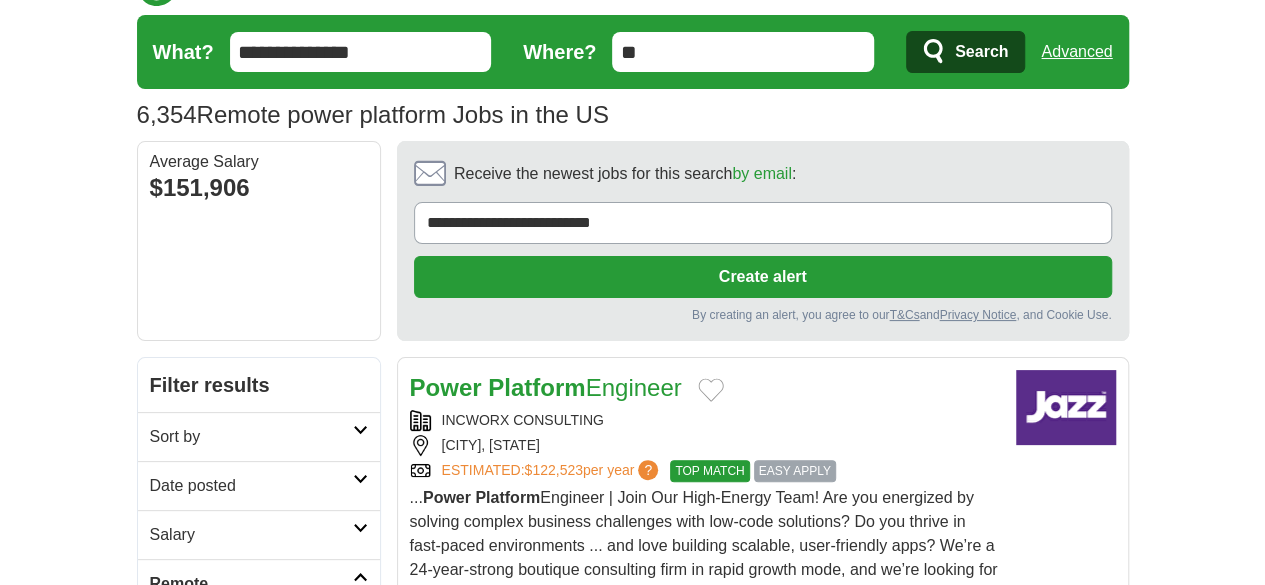 click at bounding box center (360, 430) 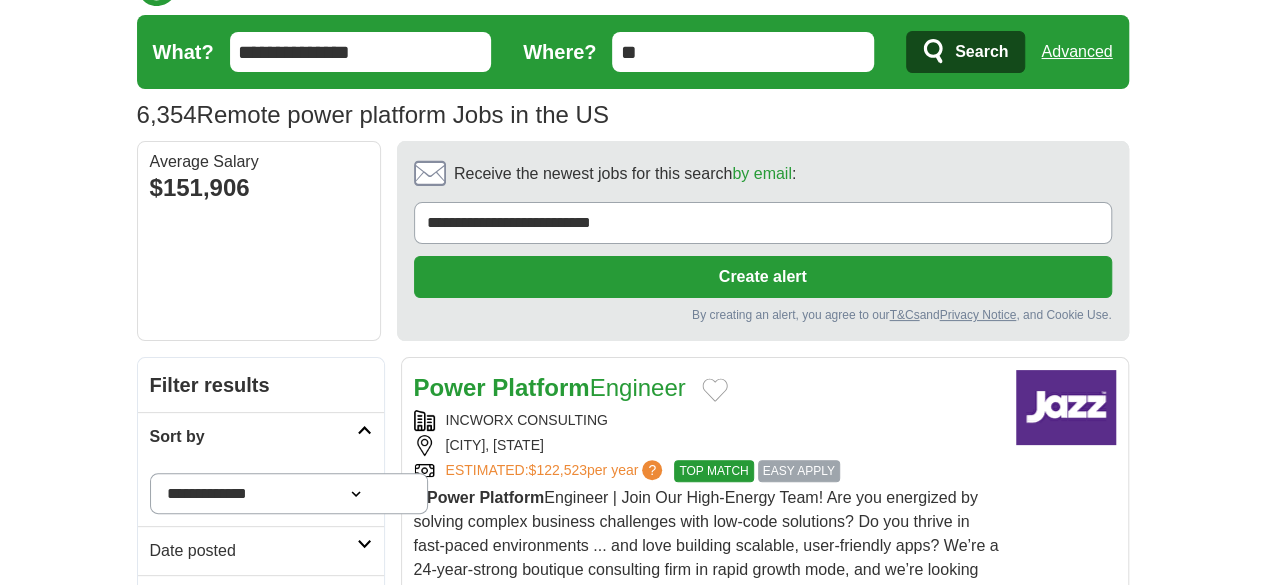 click at bounding box center (364, 430) 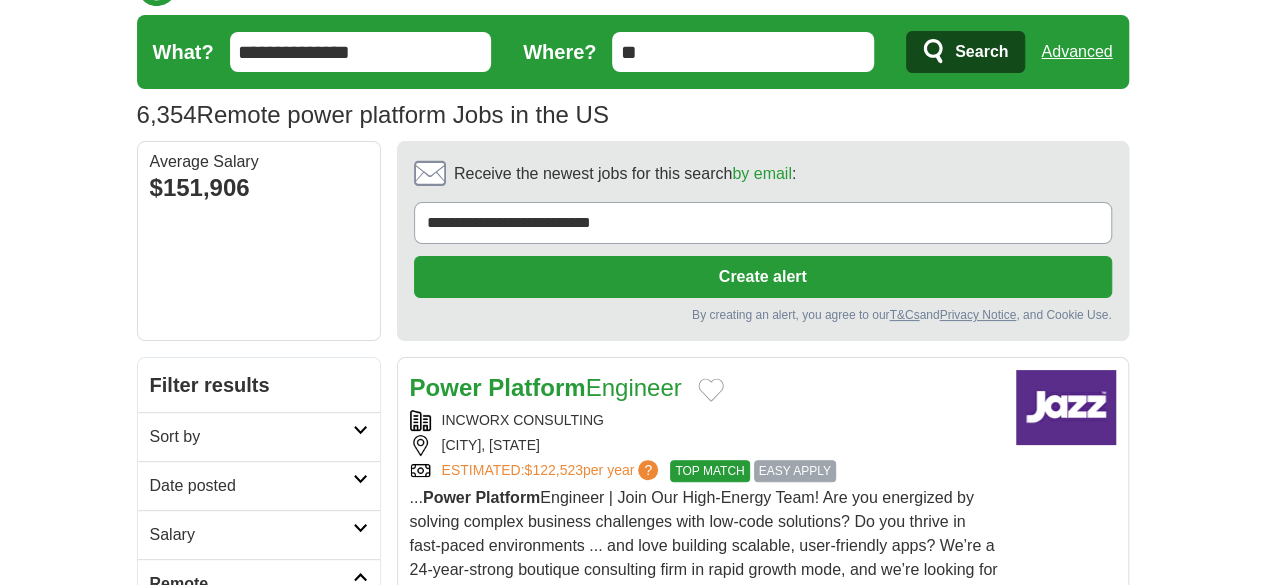 click on "Date posted" at bounding box center (259, 485) 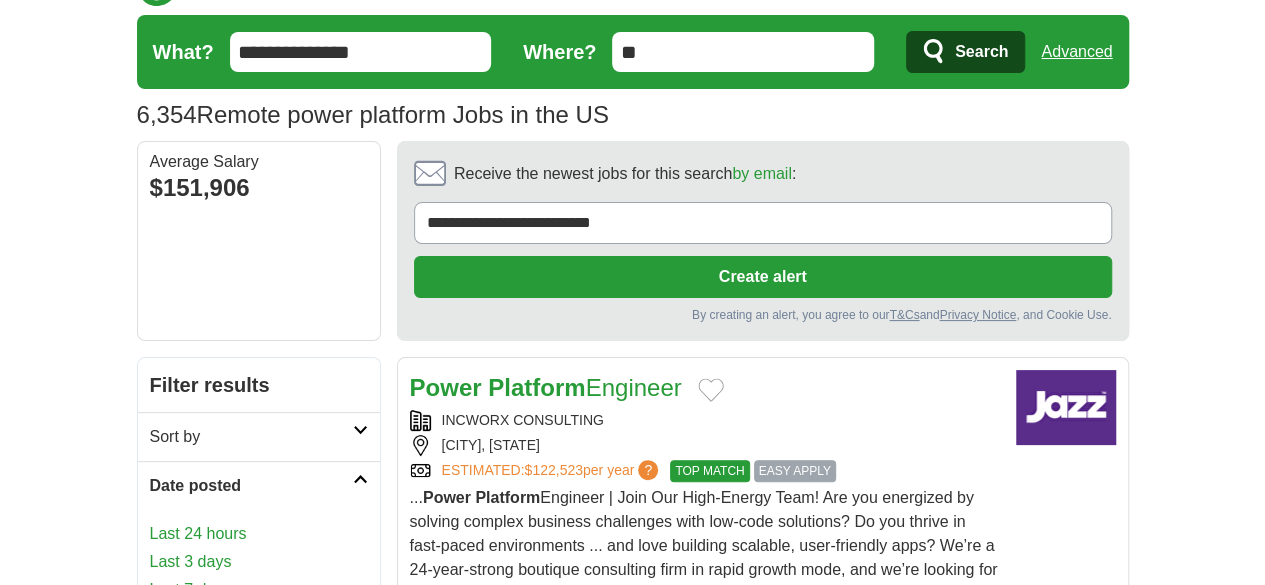 click on "Last 3 days" at bounding box center (259, 562) 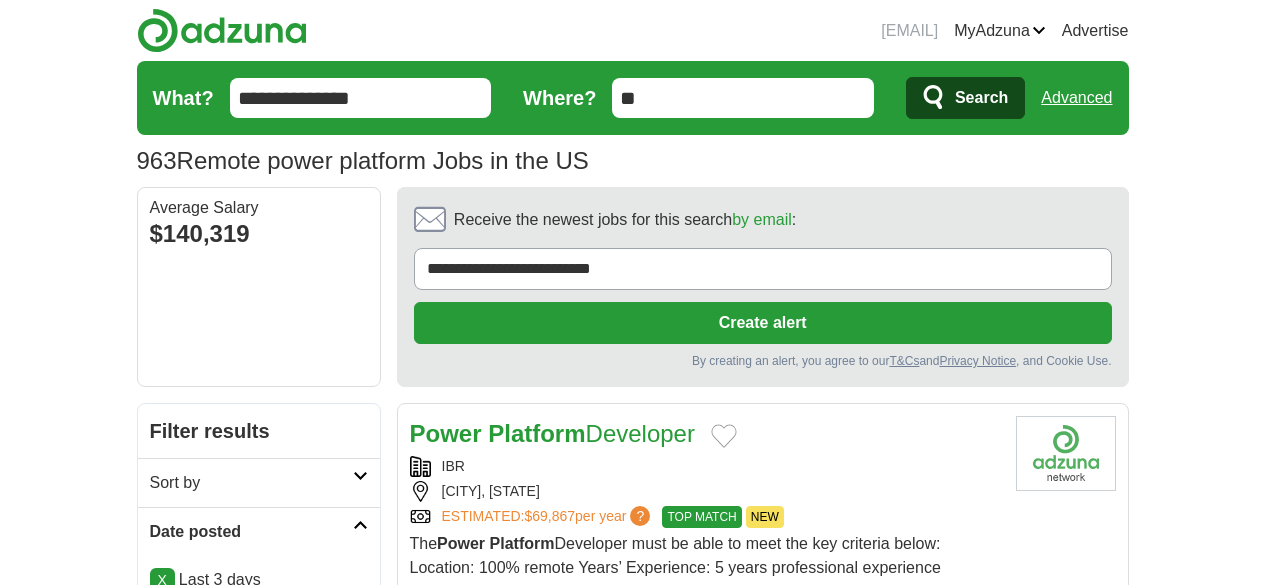 scroll, scrollTop: 0, scrollLeft: 0, axis: both 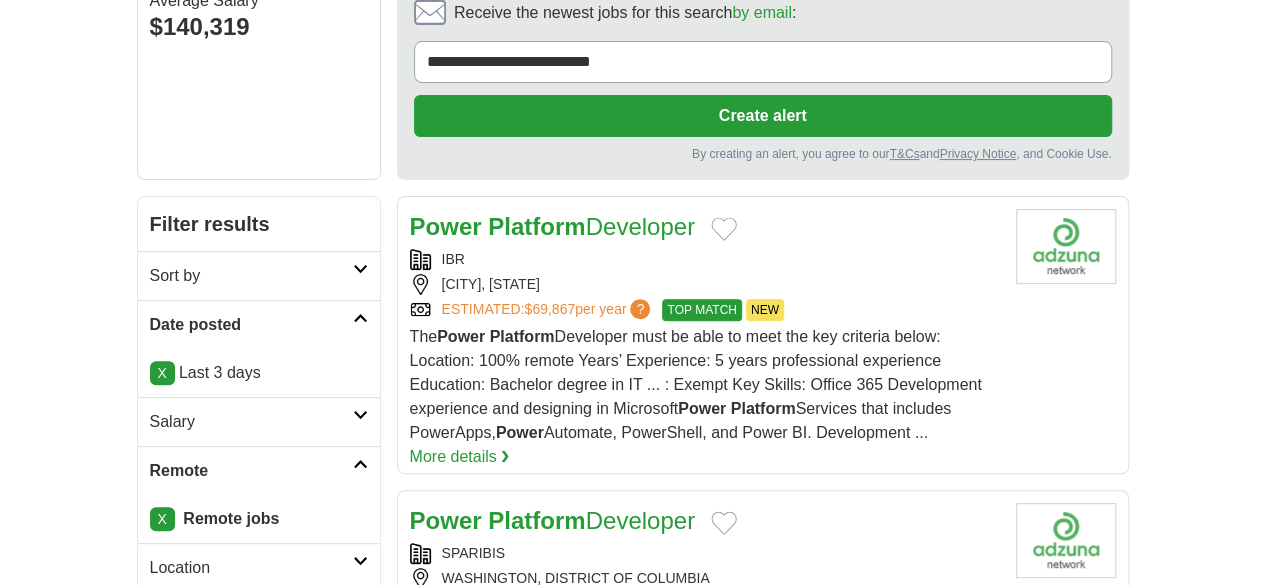 click on "Power   Platform  Developer" at bounding box center [552, 226] 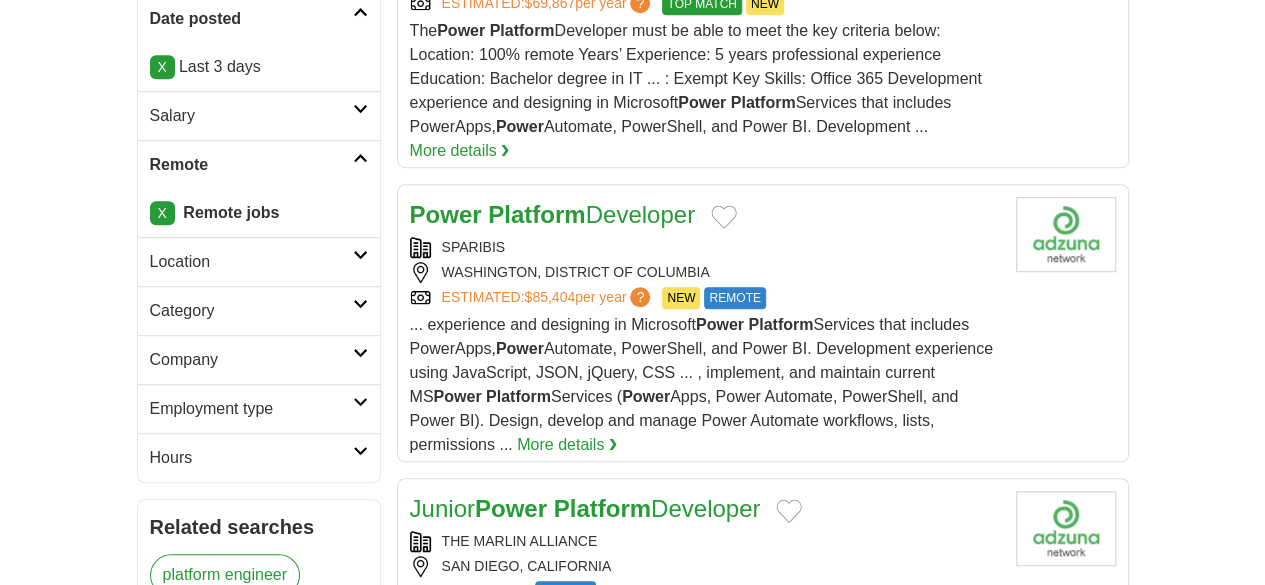 scroll, scrollTop: 521, scrollLeft: 0, axis: vertical 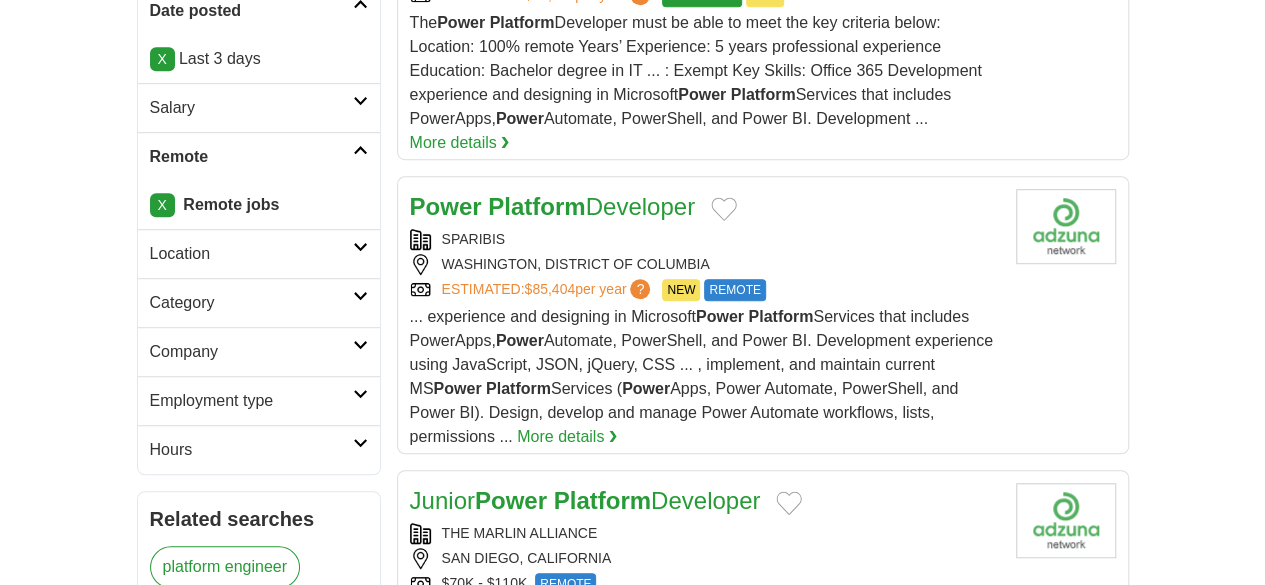 click on "Junior  Power   Platform  Developer" at bounding box center (585, 500) 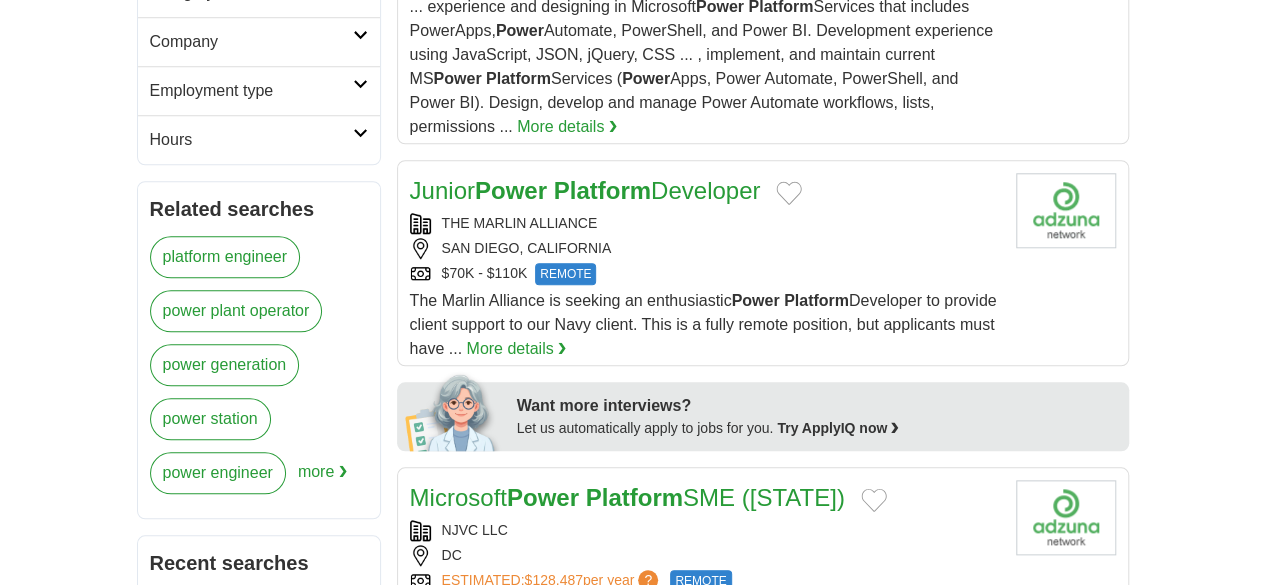 scroll, scrollTop: 832, scrollLeft: 0, axis: vertical 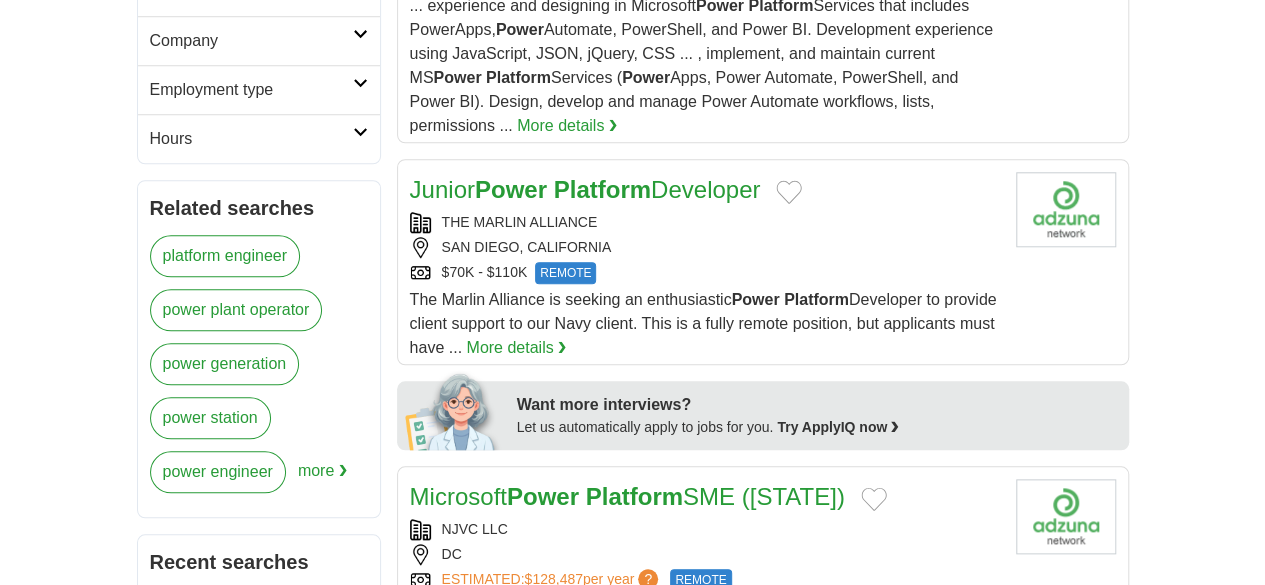 click on "Platform" at bounding box center (634, 496) 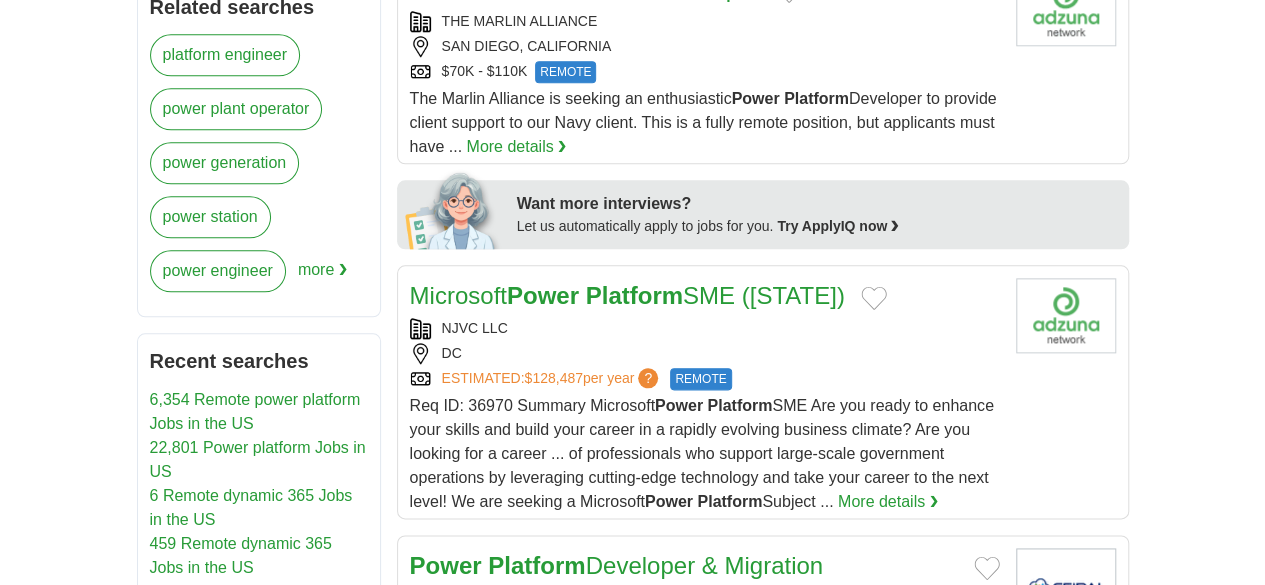 scroll, scrollTop: 1038, scrollLeft: 0, axis: vertical 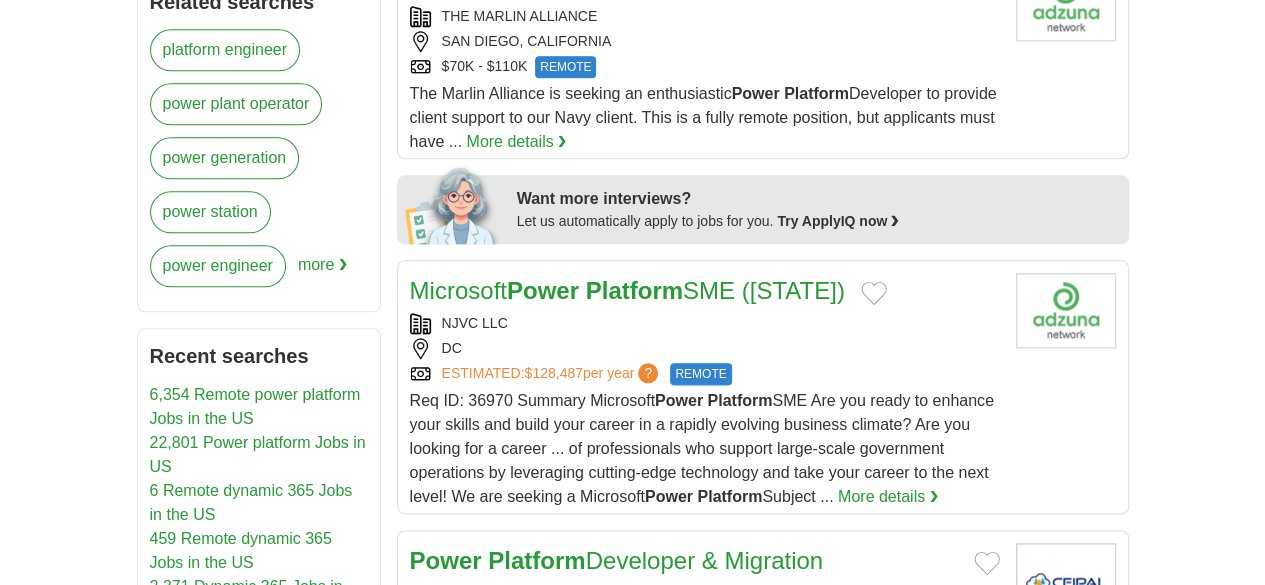 click on "Power   Platform  Developer & Migration Consultant(W2)" at bounding box center (617, 578) 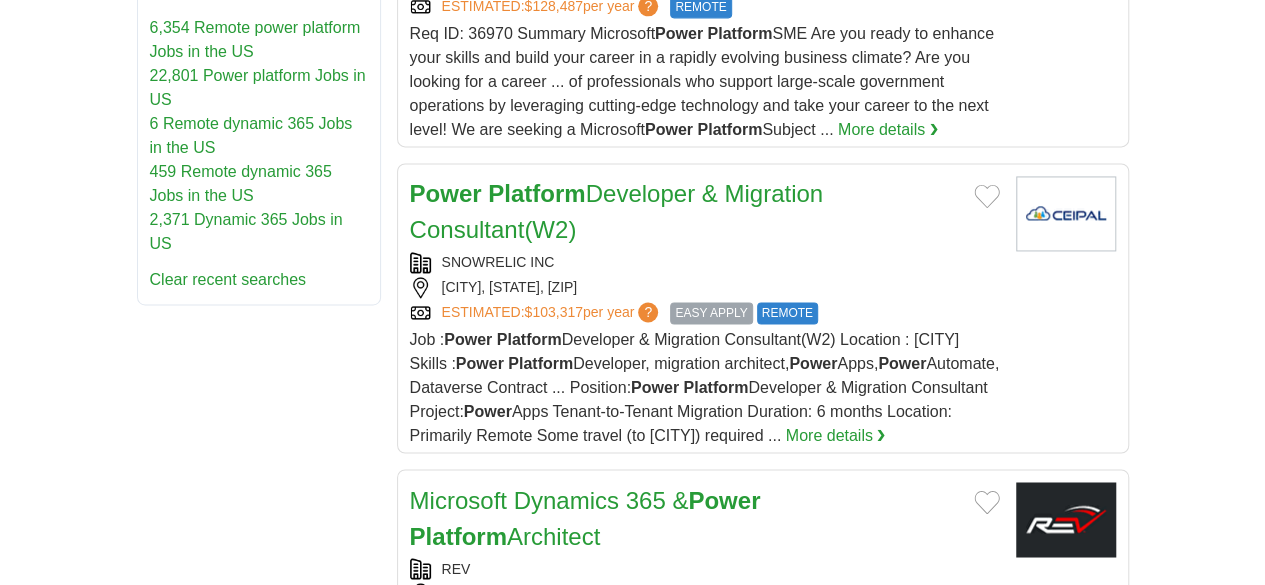 scroll, scrollTop: 1406, scrollLeft: 0, axis: vertical 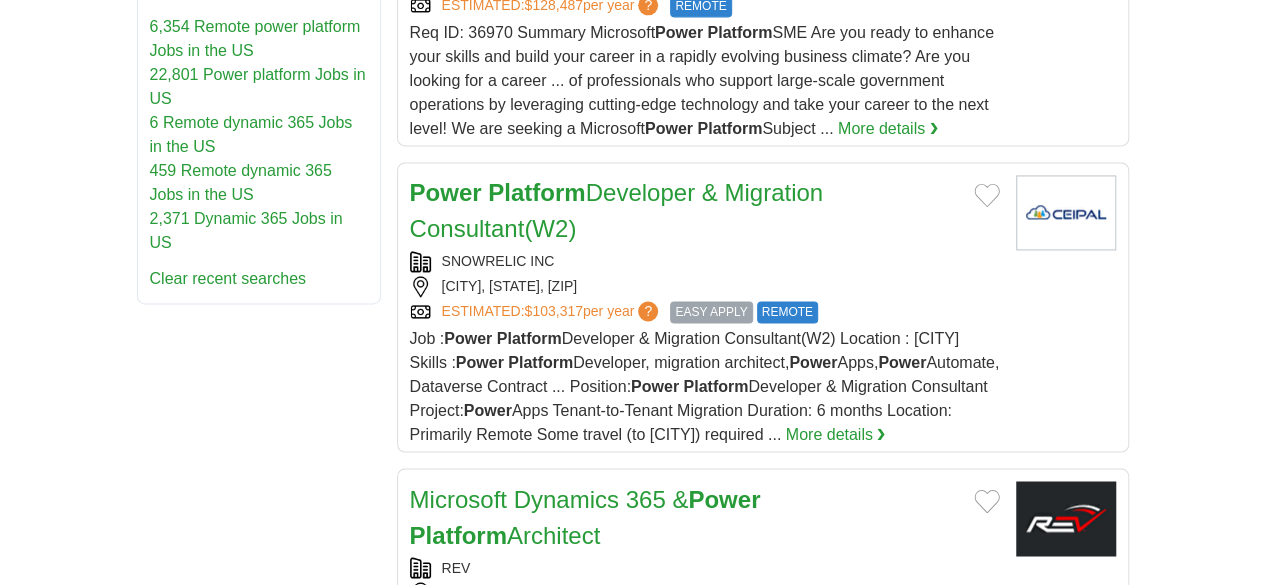 click on "Power" at bounding box center [724, 498] 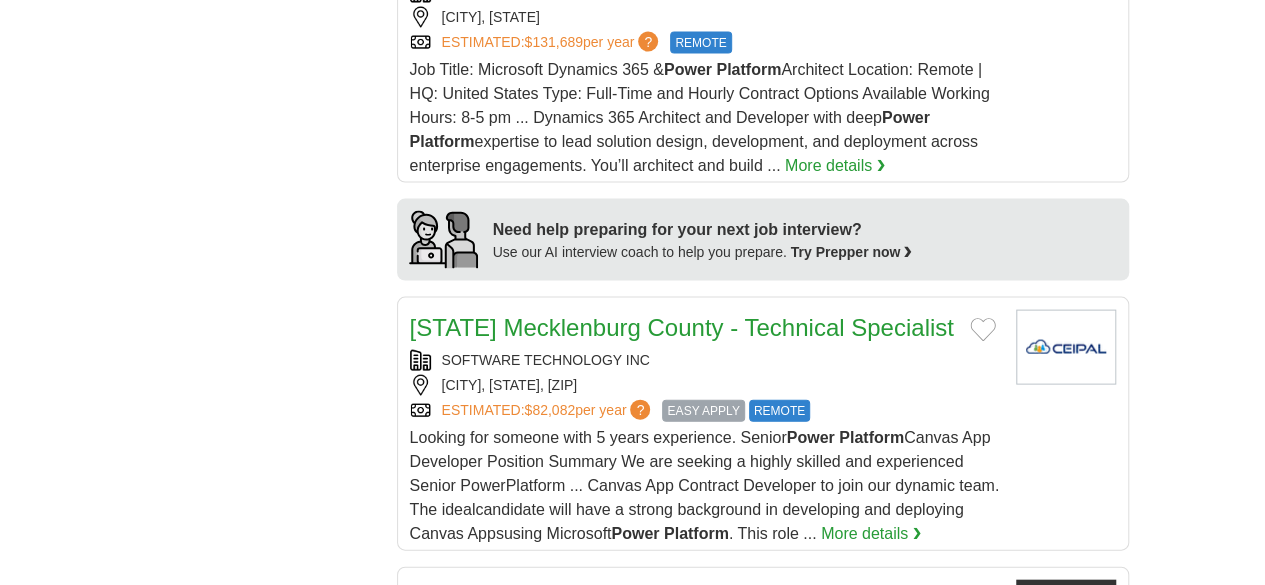 scroll, scrollTop: 1985, scrollLeft: 0, axis: vertical 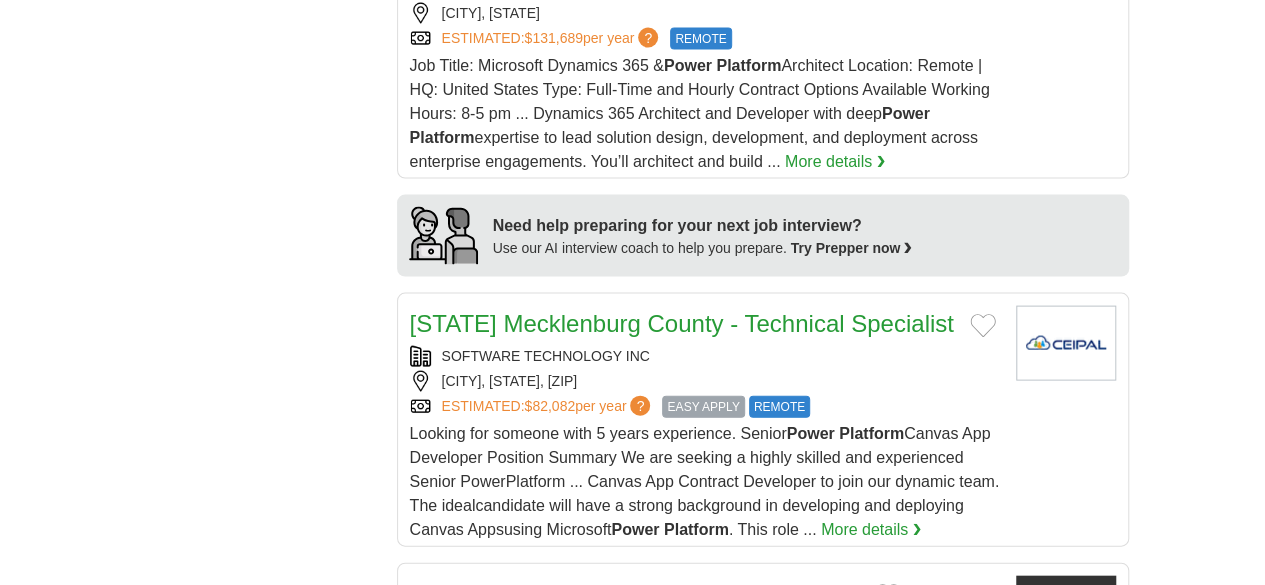 click on "Power Apps & Power Automate Developer" at bounding box center [635, 593] 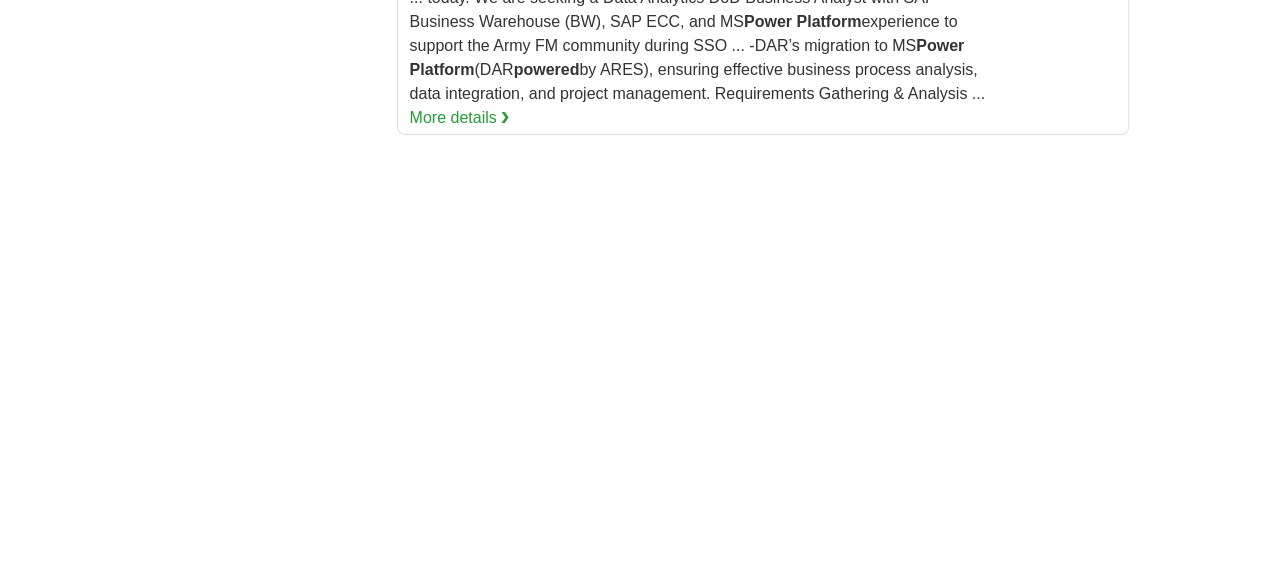 scroll, scrollTop: 3228, scrollLeft: 0, axis: vertical 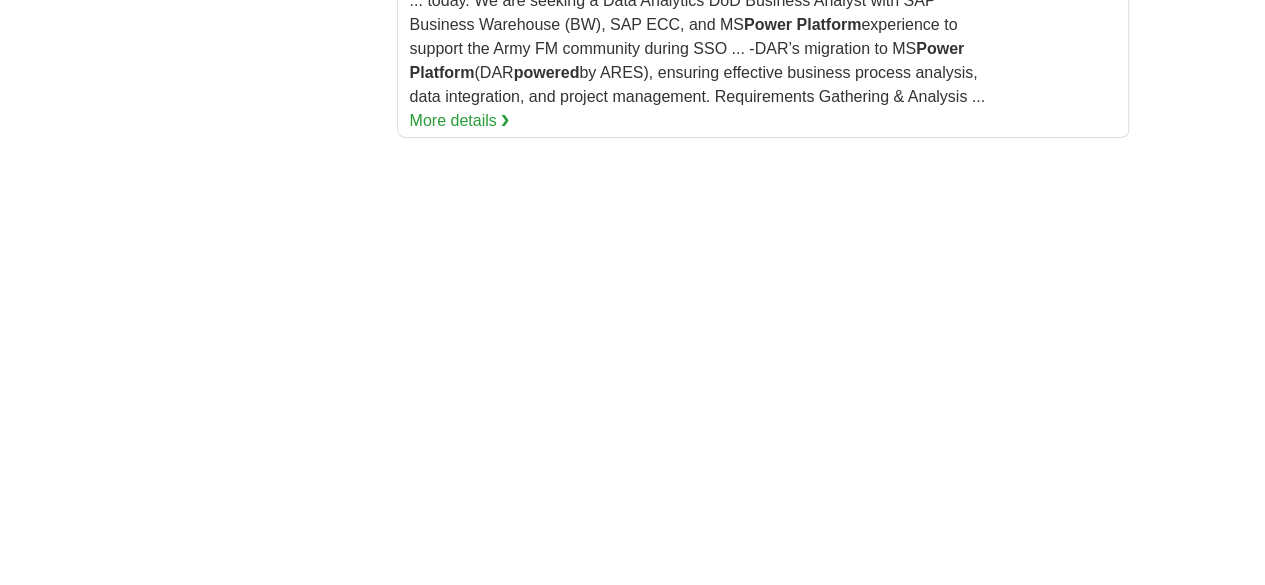 click on "2" at bounding box center (607, 900) 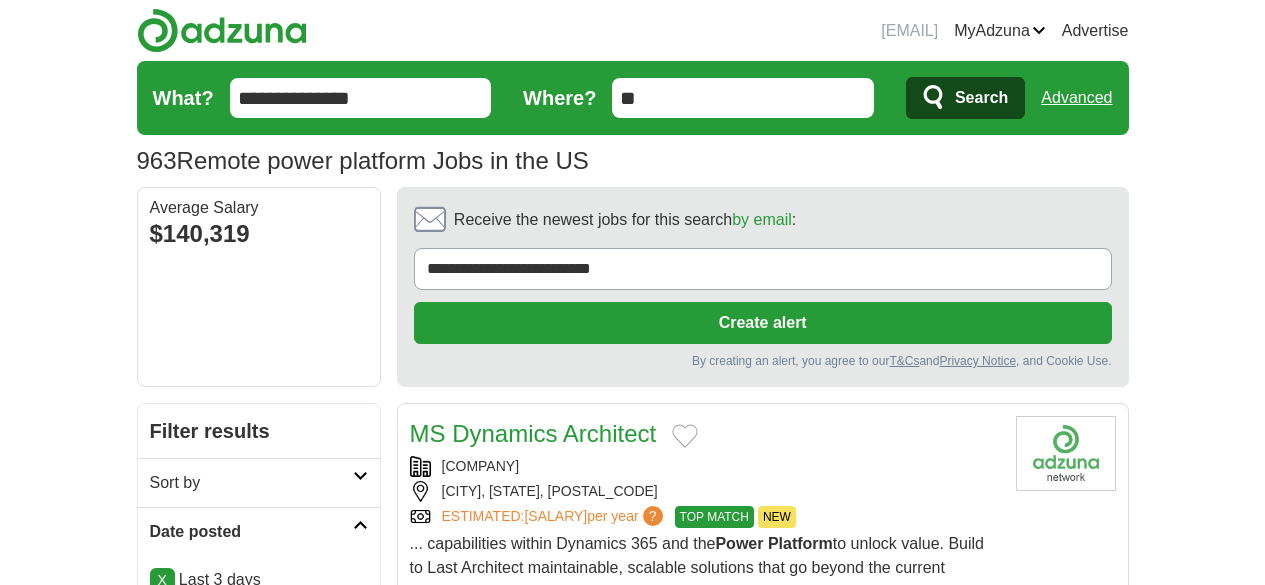 scroll, scrollTop: 0, scrollLeft: 0, axis: both 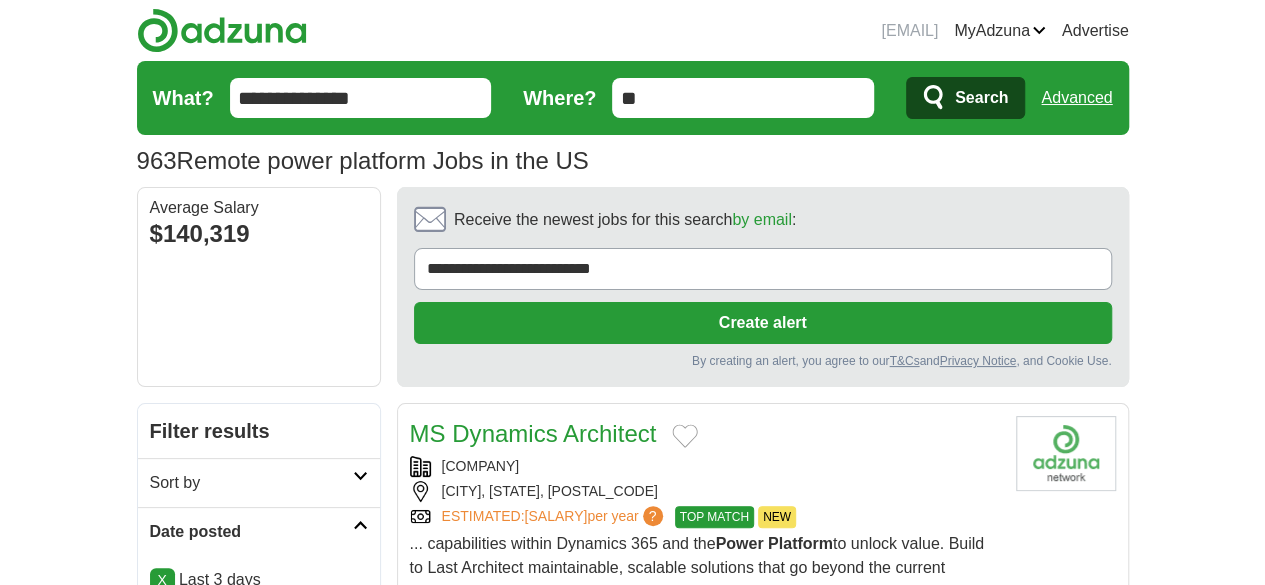 click on "MS Dynamics Architect" at bounding box center [533, 433] 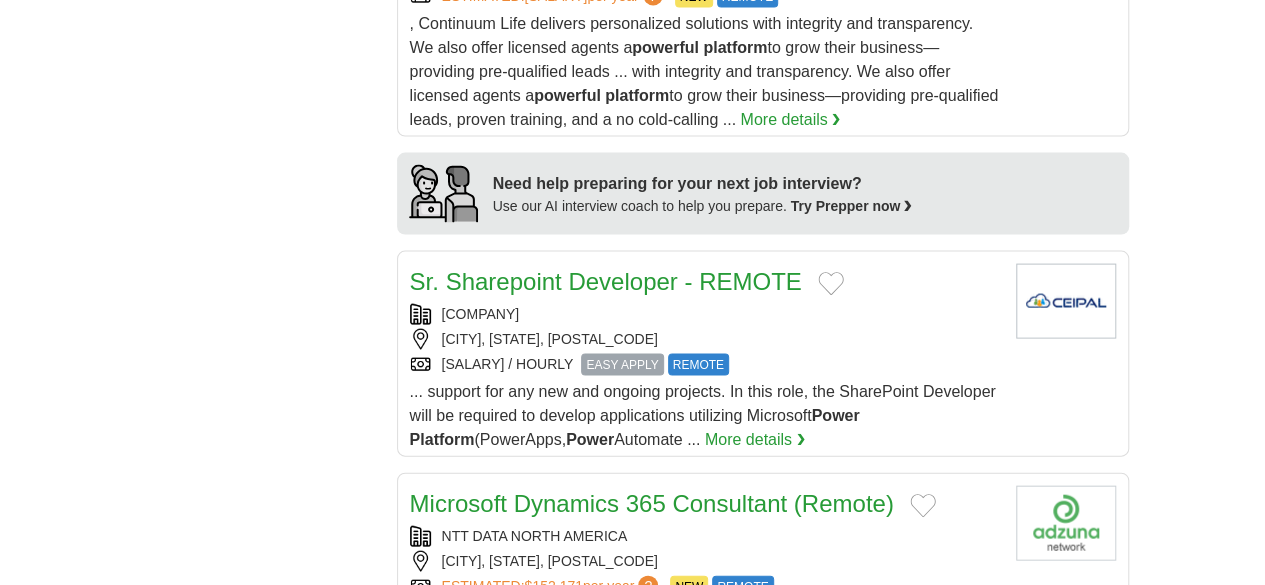 scroll, scrollTop: 1981, scrollLeft: 0, axis: vertical 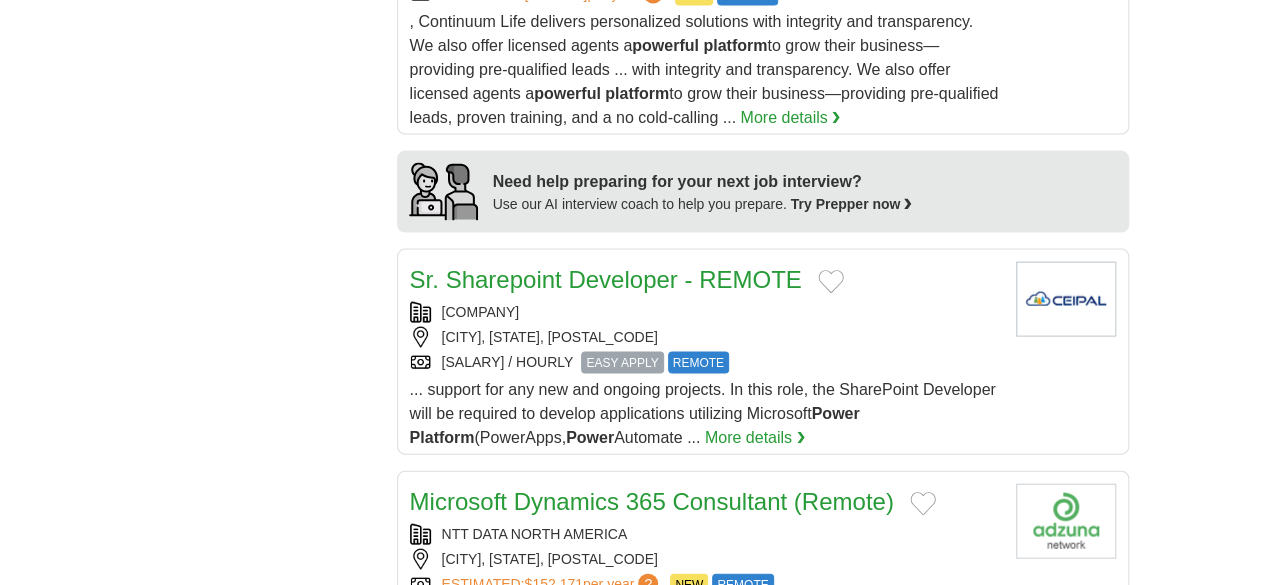 click on "Microsoft Dynamics 365 Consultant (Remote)" at bounding box center (652, 501) 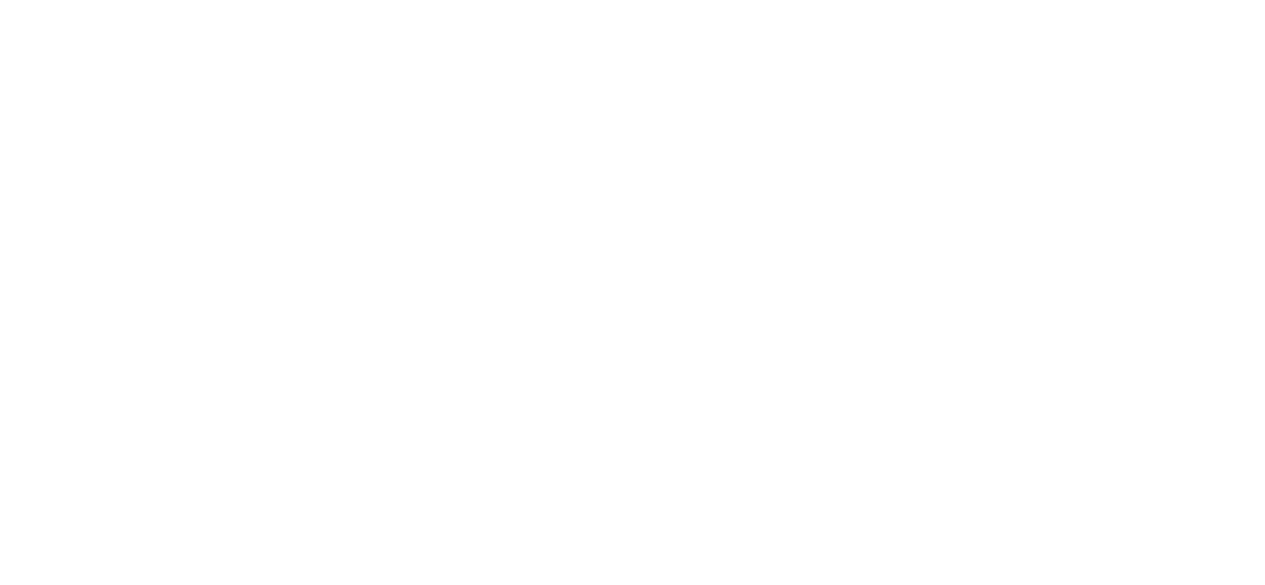 scroll, scrollTop: 3699, scrollLeft: 0, axis: vertical 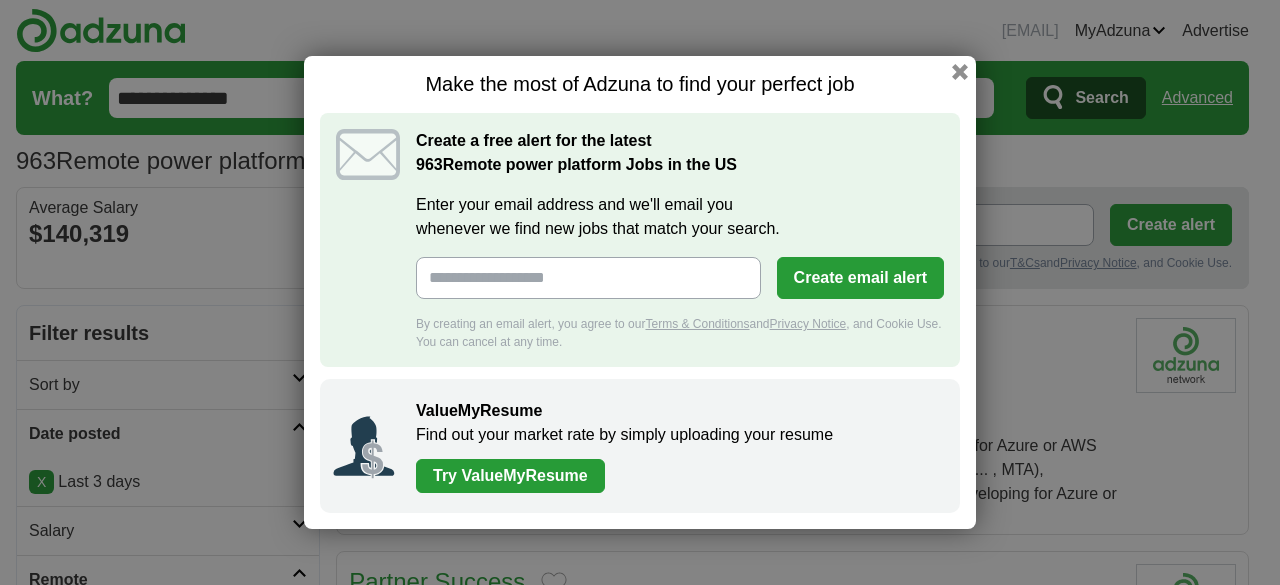 click on "Make the most of Adzuna to find your perfect job
Create a free alert for the latest
963
Remote power platform Jobs in the US
Enter your email address and we'll email you whenever we find new jobs that match your search.
Create email alert
By creating an email alert, you agree to our  Terms & Conditions  and  Privacy Notice , and Cookie Use. You can cancel at any time.
ValueMyResume
Find out your market rate by simply uploading your resume
Try ValueMyResume" at bounding box center (640, 292) 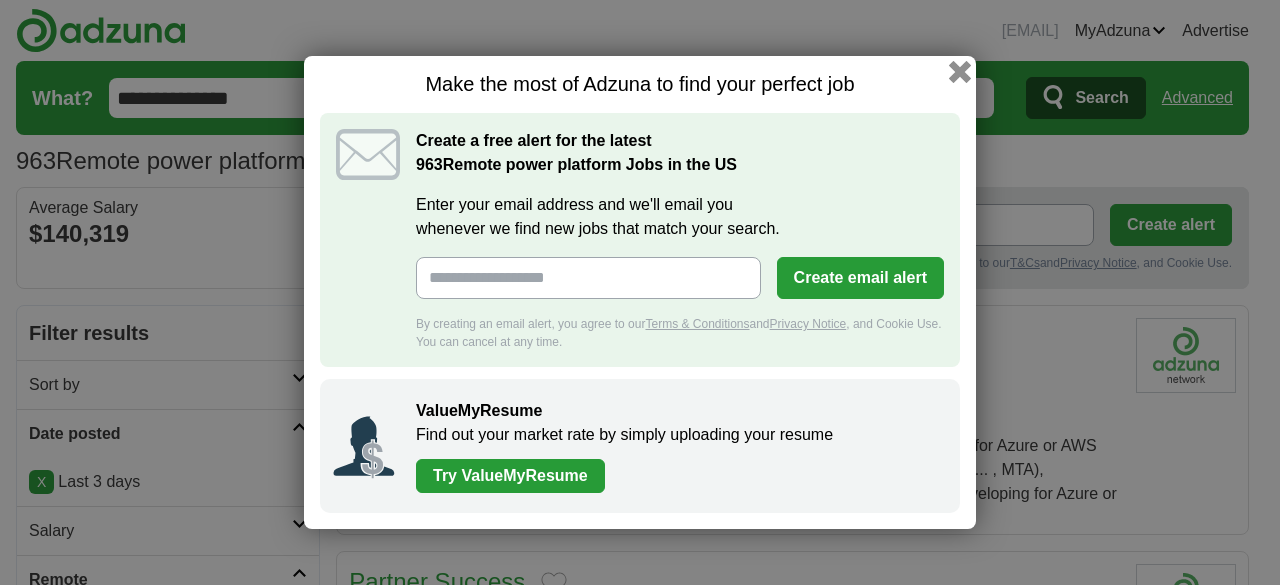 click at bounding box center (960, 72) 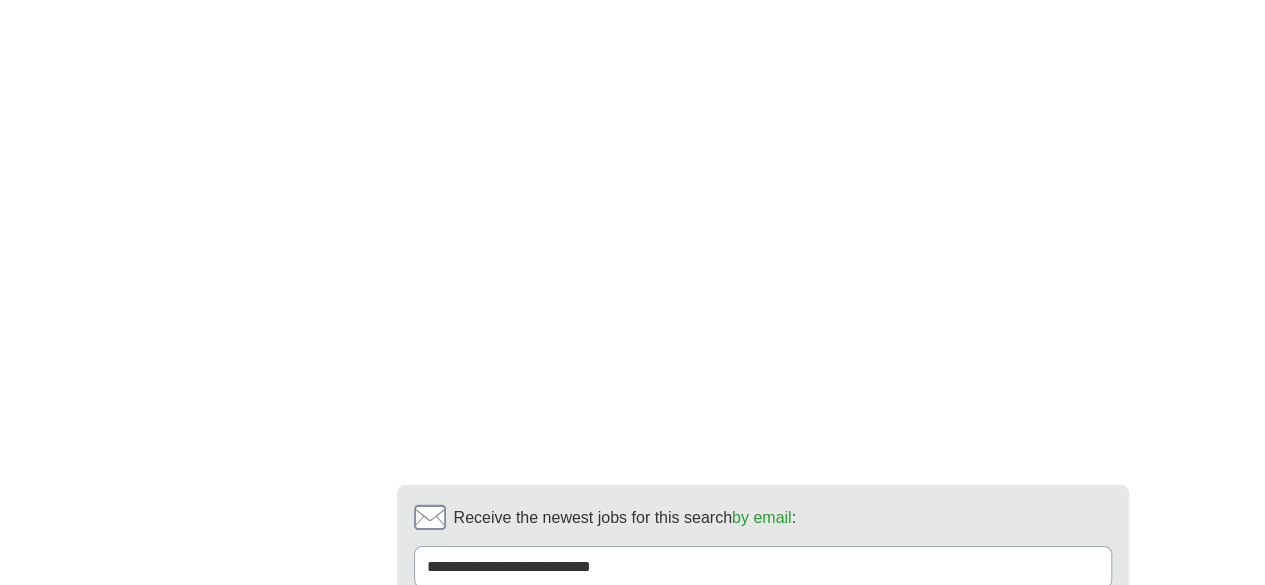 scroll, scrollTop: 3746, scrollLeft: 0, axis: vertical 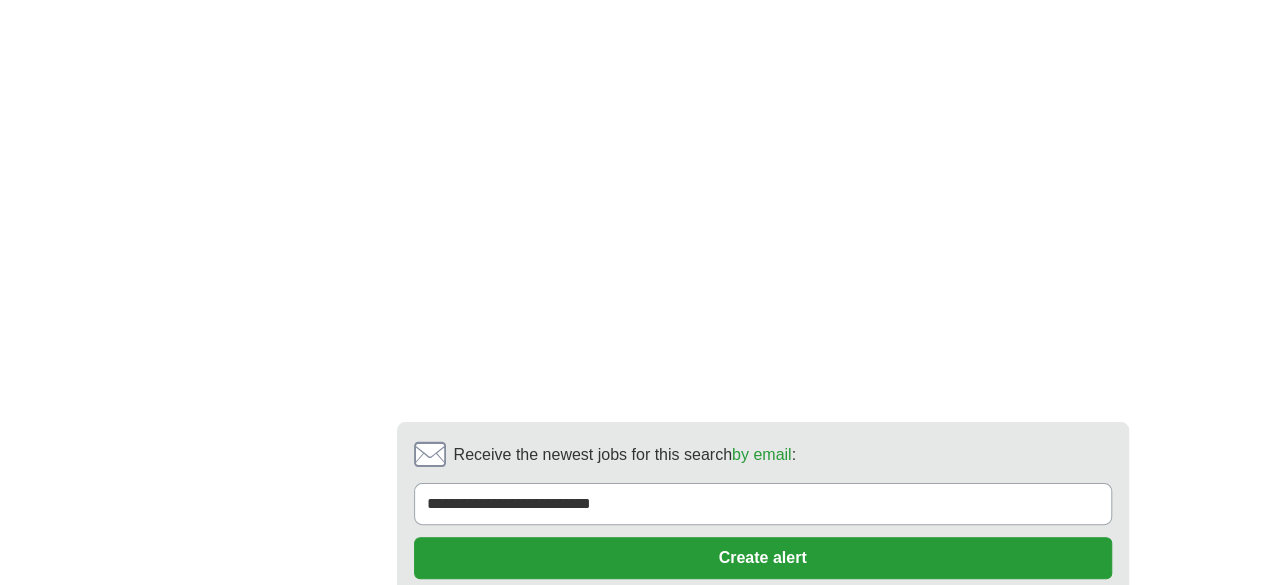 click on "4" at bounding box center [755, 688] 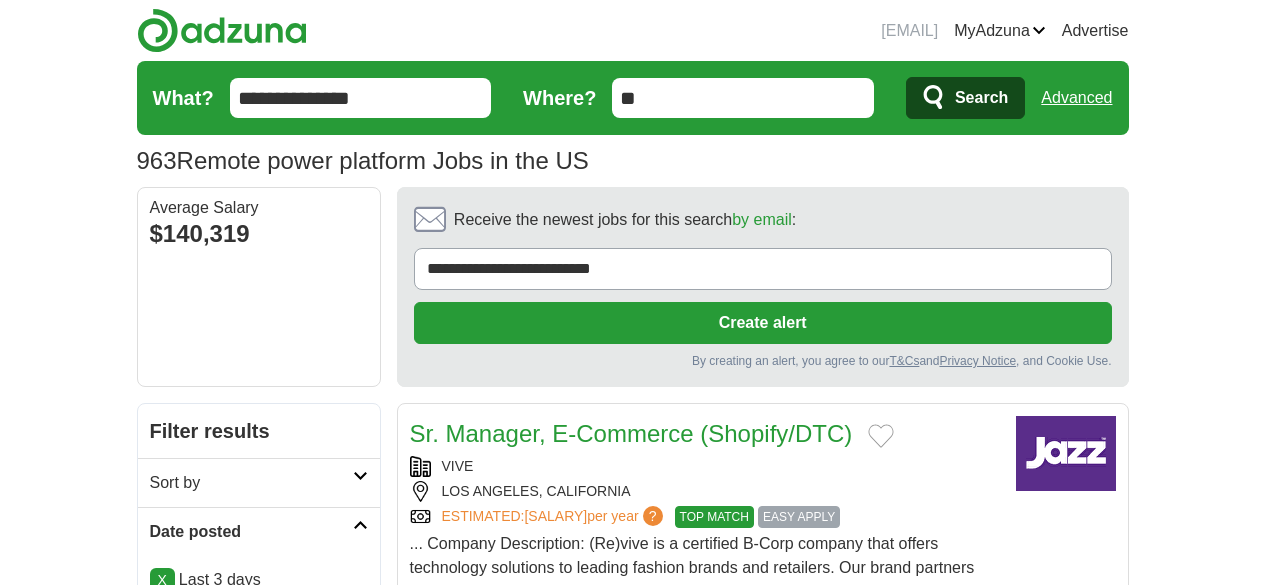 scroll, scrollTop: 0, scrollLeft: 0, axis: both 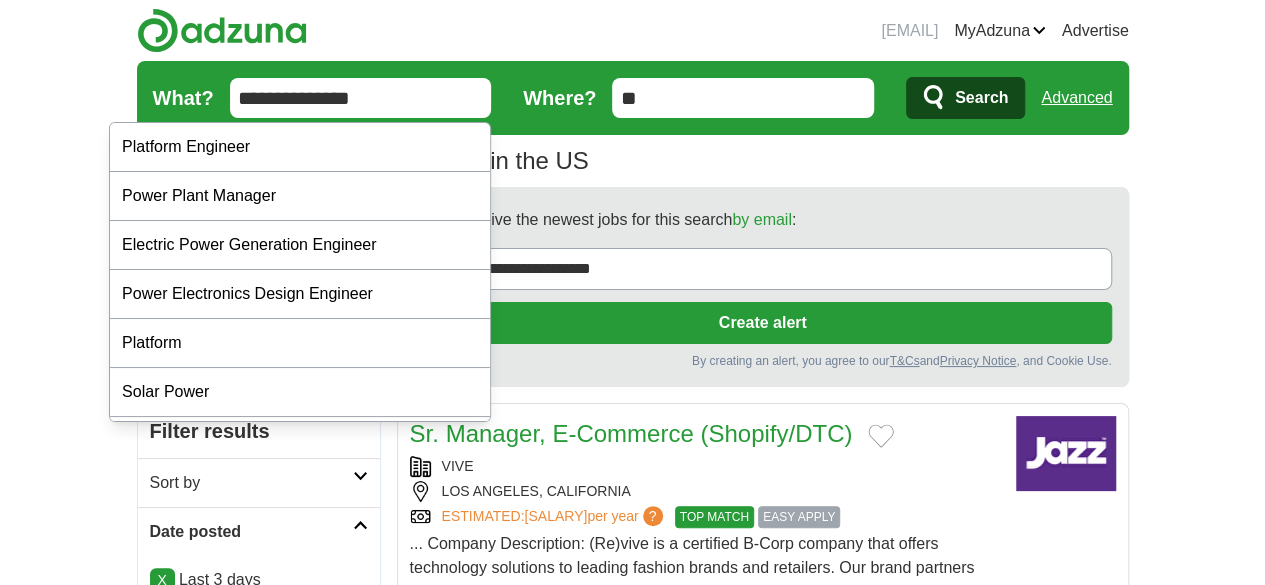 click on "**********" at bounding box center (361, 98) 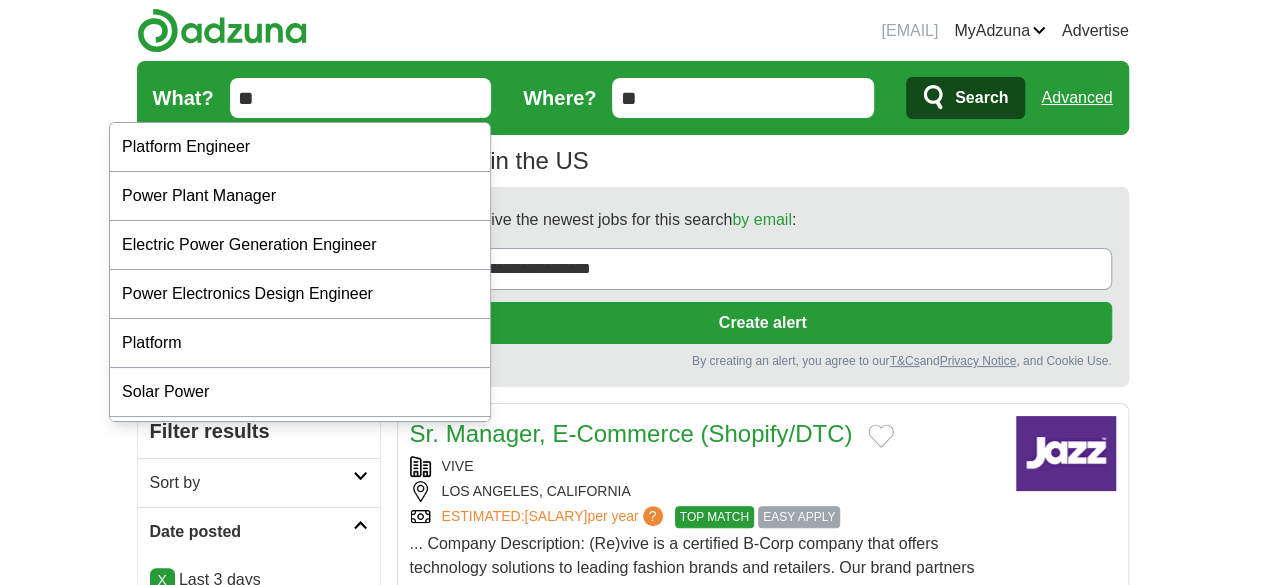 type on "*" 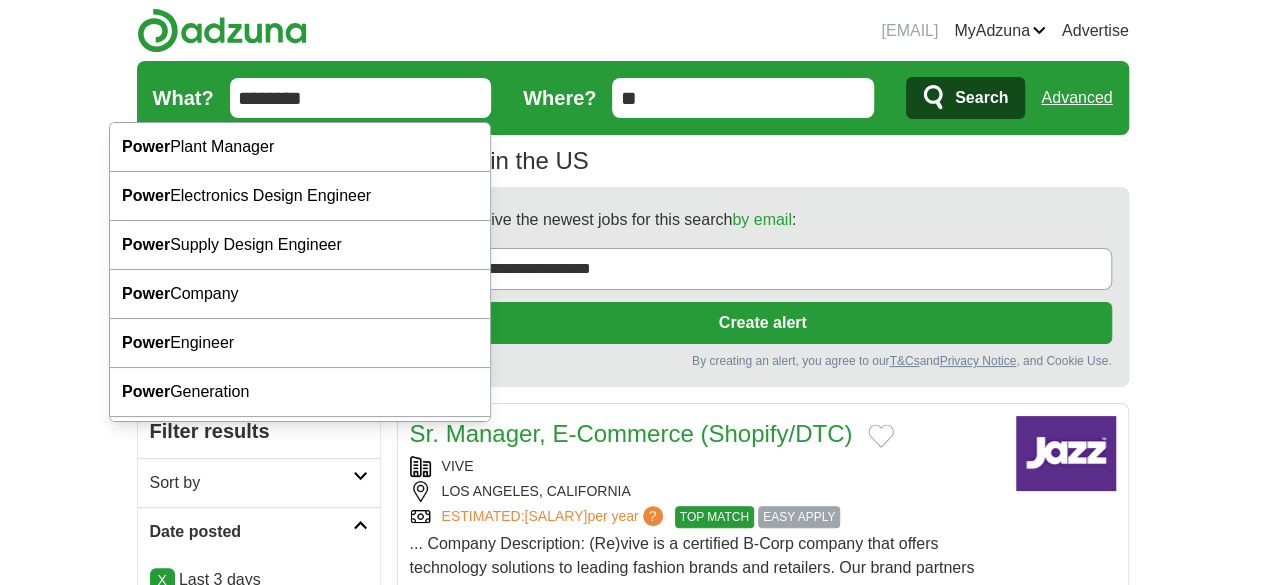 type on "********" 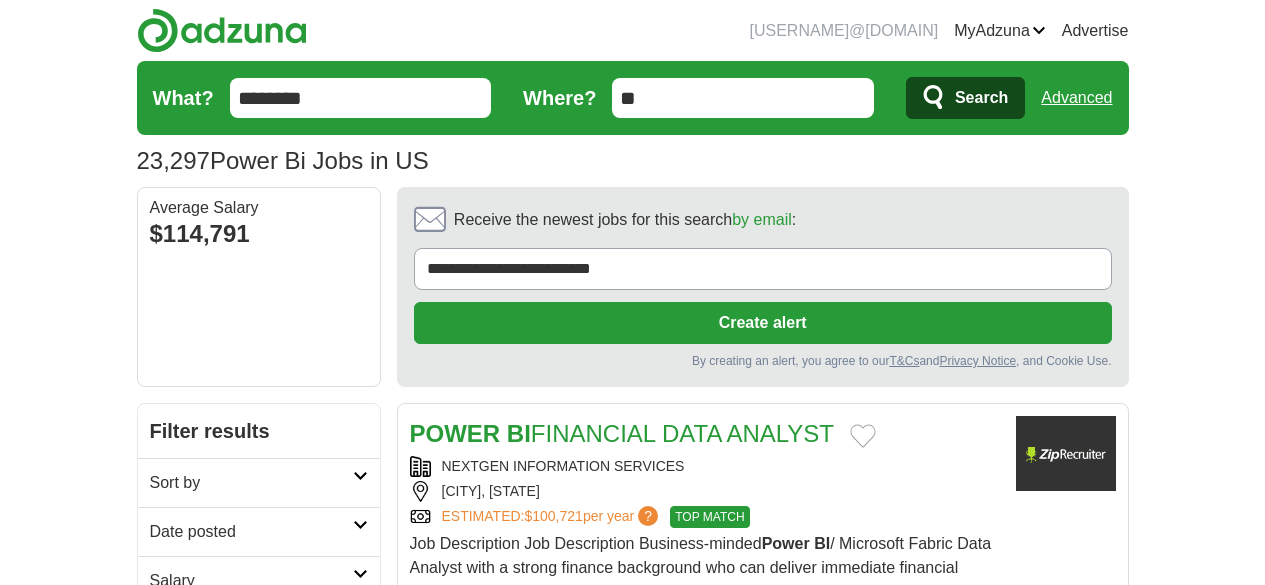 scroll, scrollTop: 0, scrollLeft: 0, axis: both 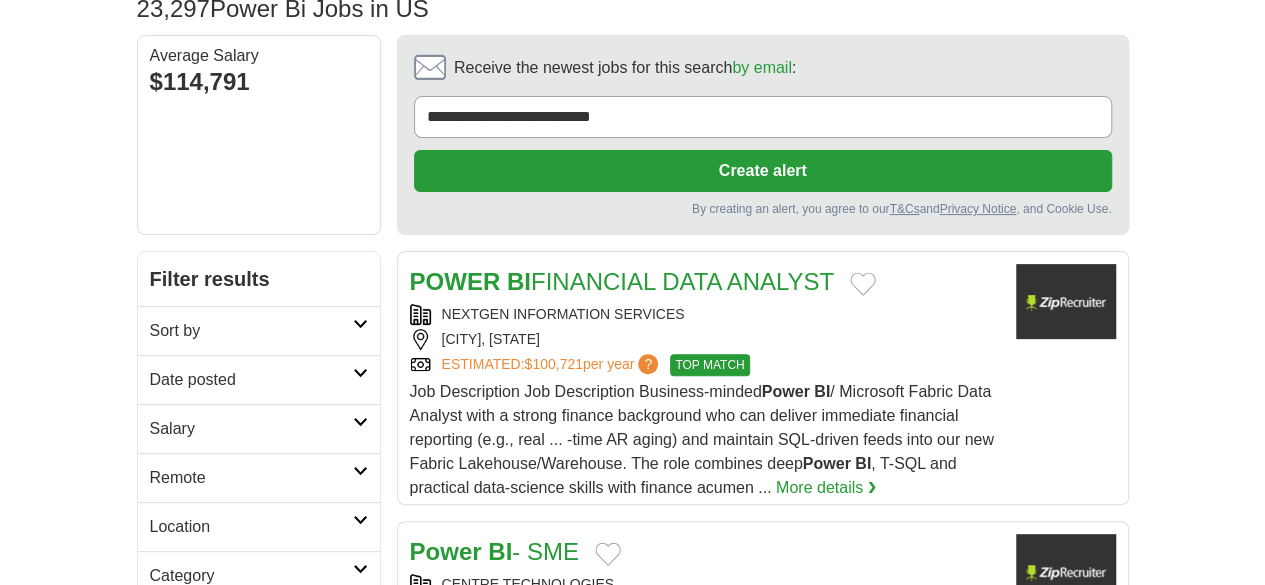 click on "Remote" at bounding box center [251, 478] 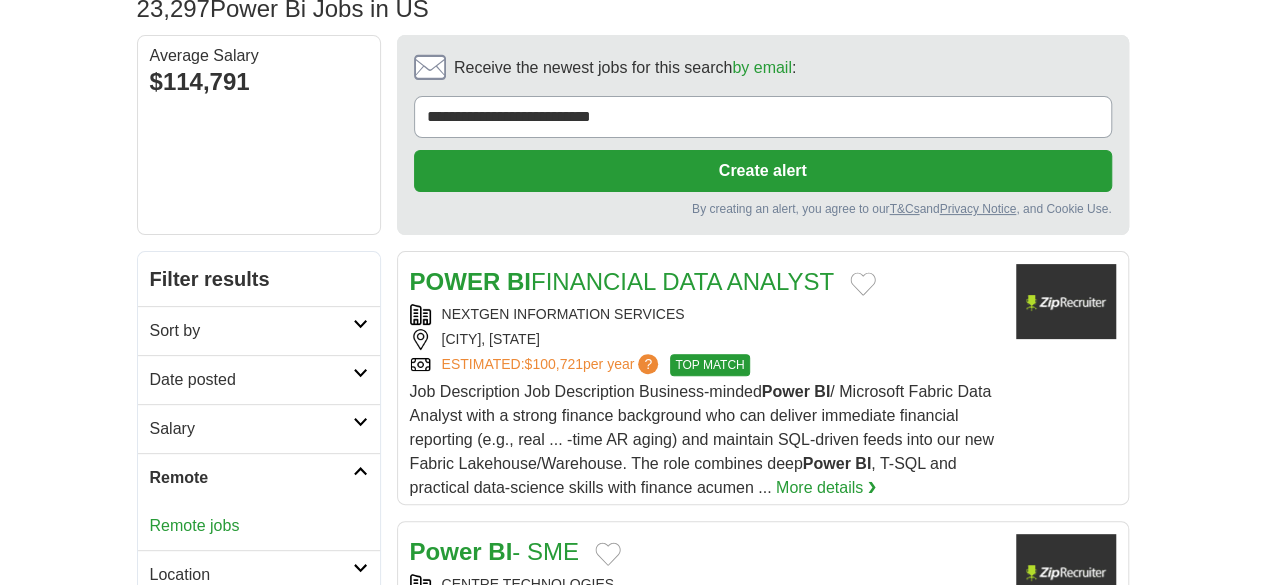 click on "Remote jobs" at bounding box center [195, 525] 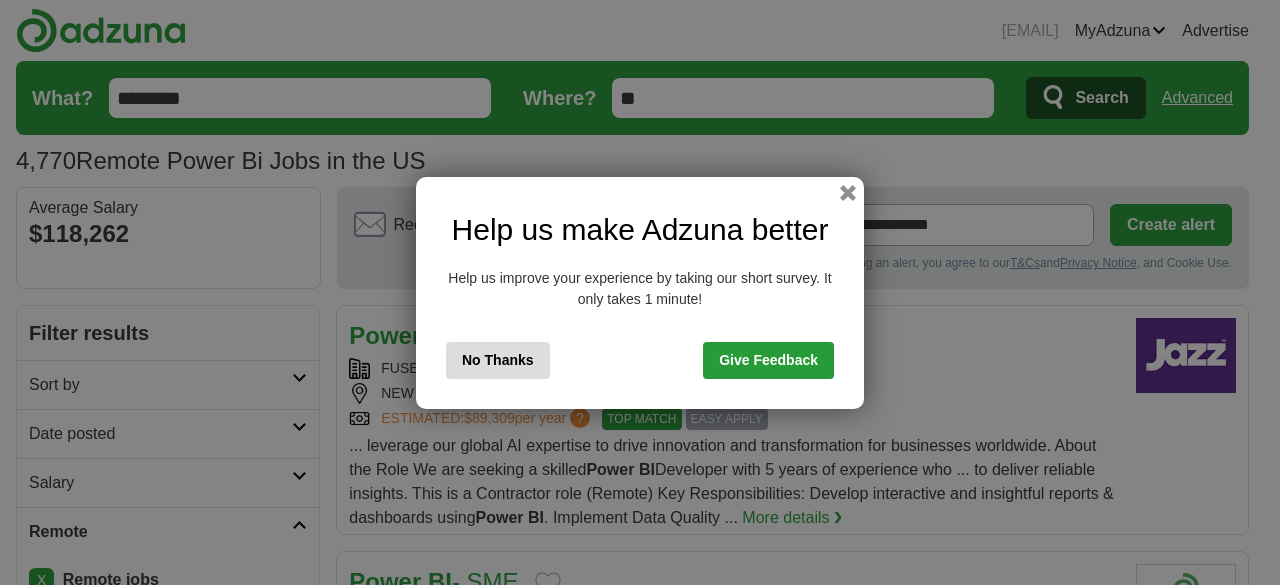 scroll, scrollTop: 0, scrollLeft: 0, axis: both 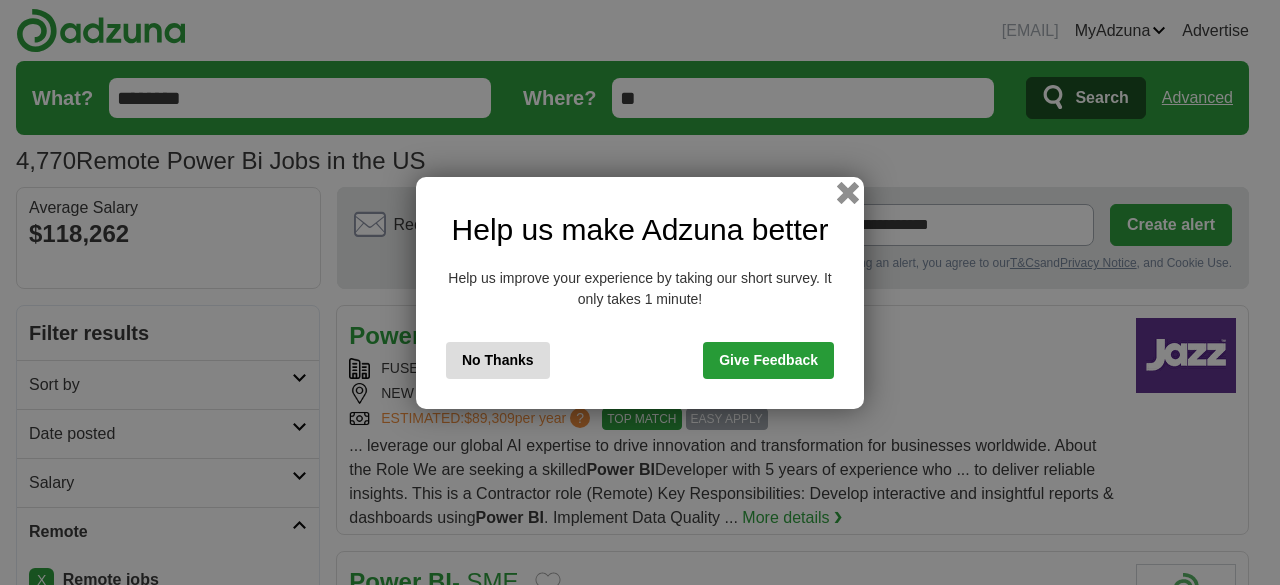 click at bounding box center [848, 192] 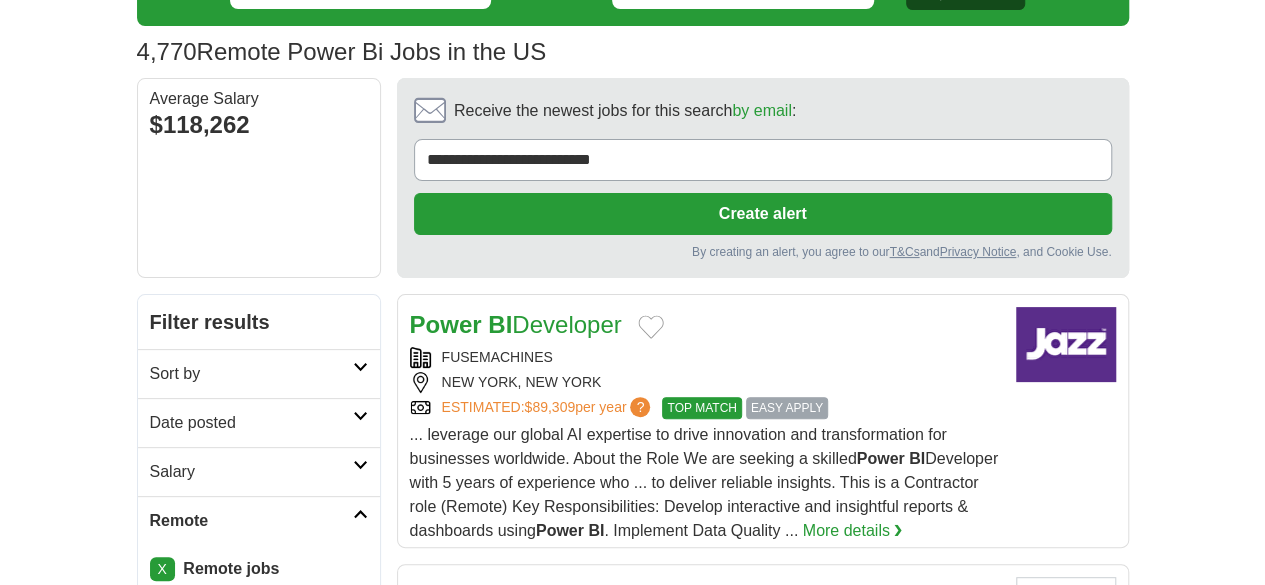 scroll, scrollTop: 112, scrollLeft: 0, axis: vertical 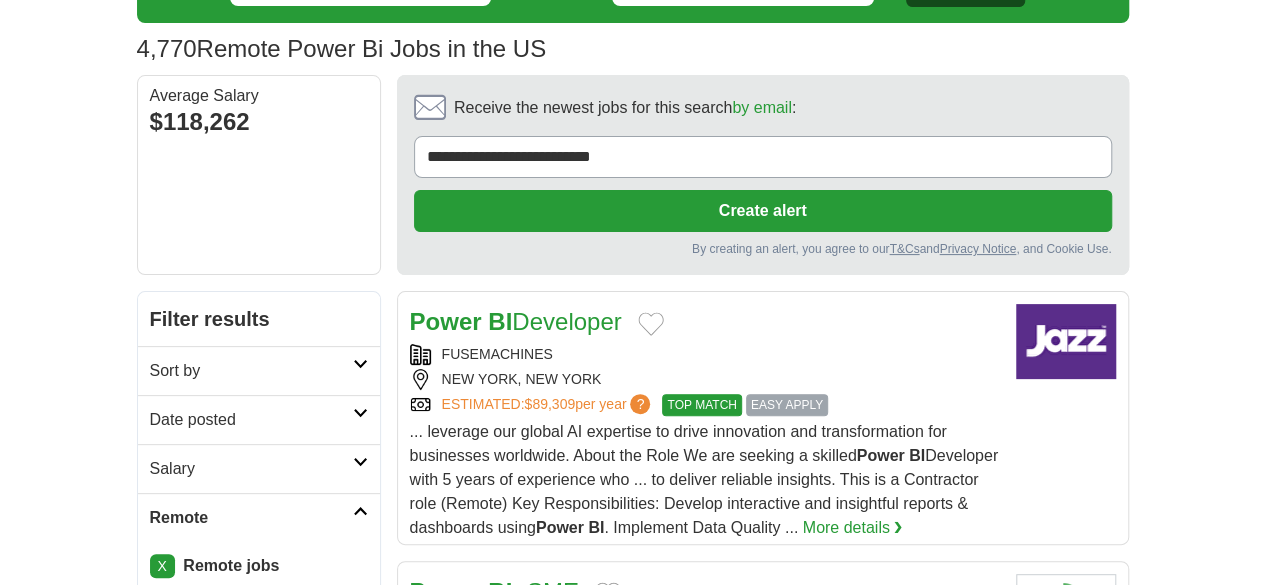 click at bounding box center (360, 413) 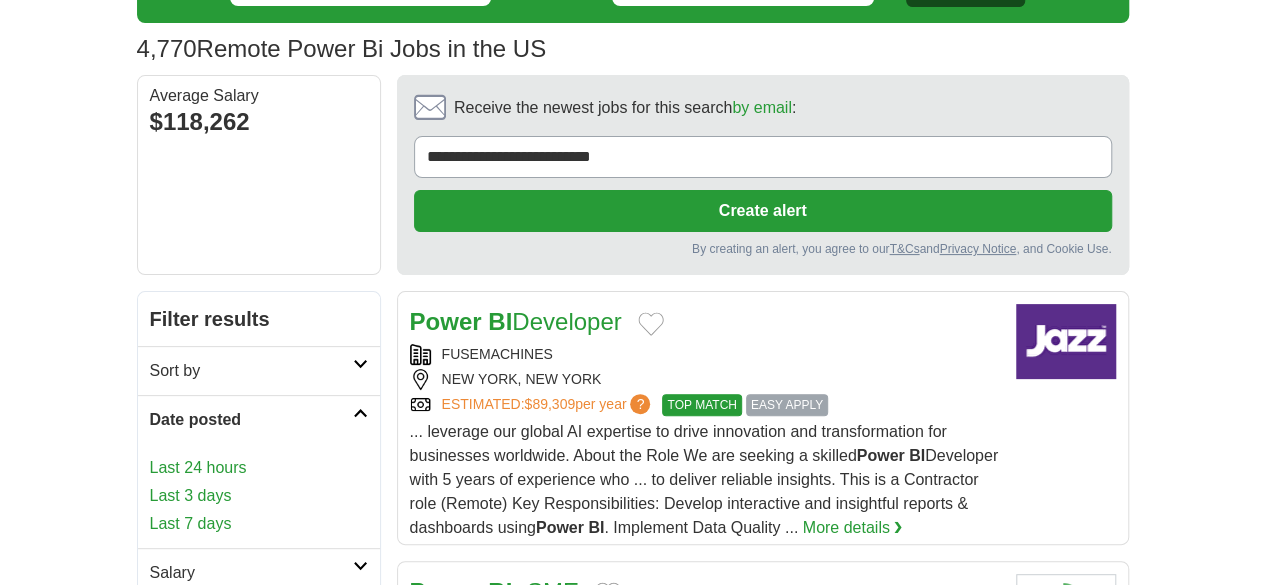 click on "Last 3 days" at bounding box center [259, 496] 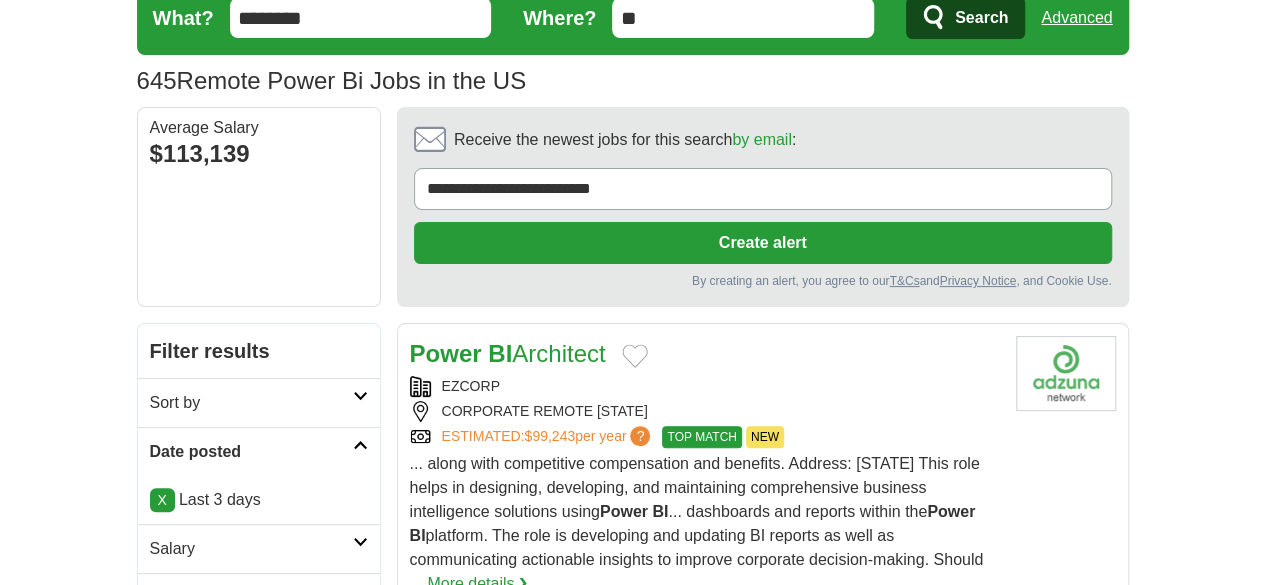 scroll, scrollTop: 0, scrollLeft: 0, axis: both 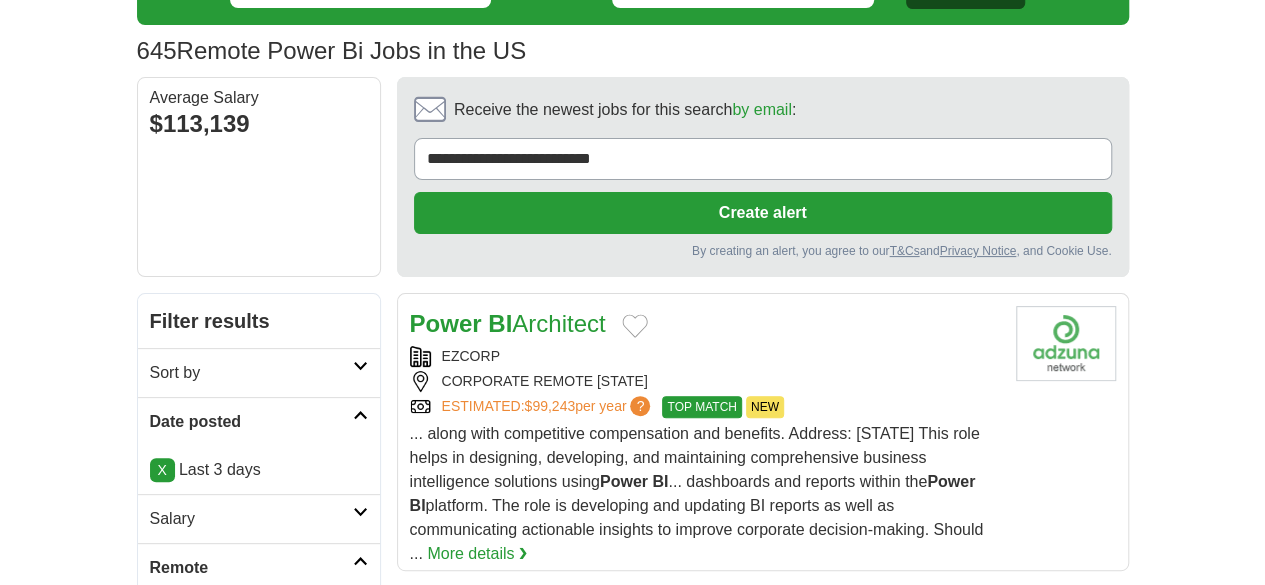 click on "Power BI Architect" at bounding box center [508, 323] 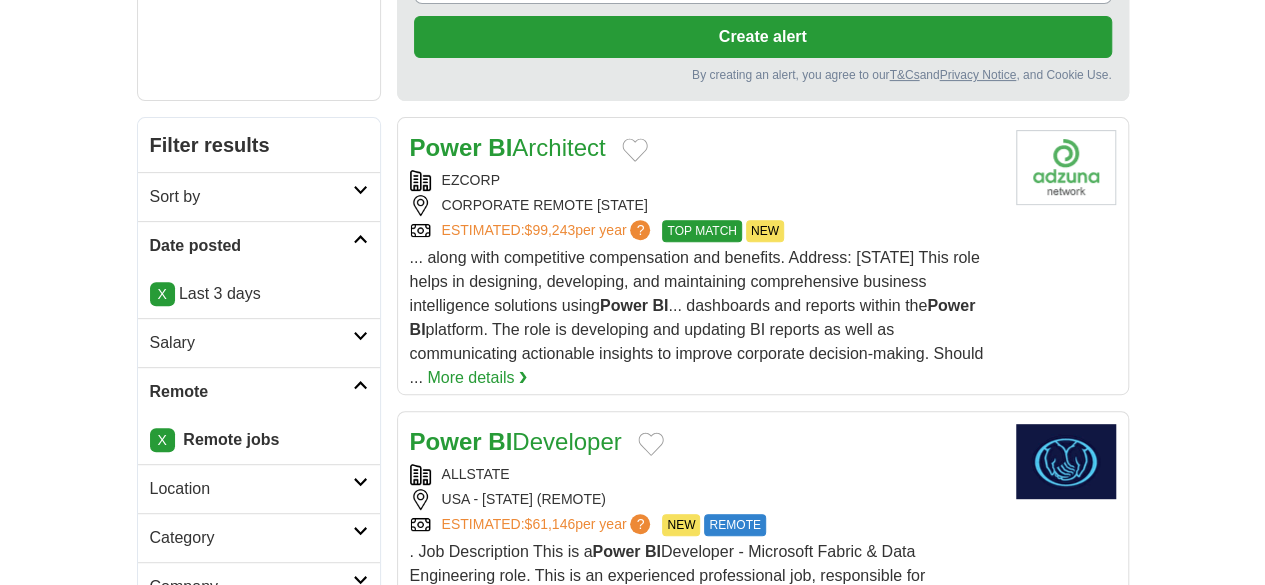 scroll, scrollTop: 305, scrollLeft: 0, axis: vertical 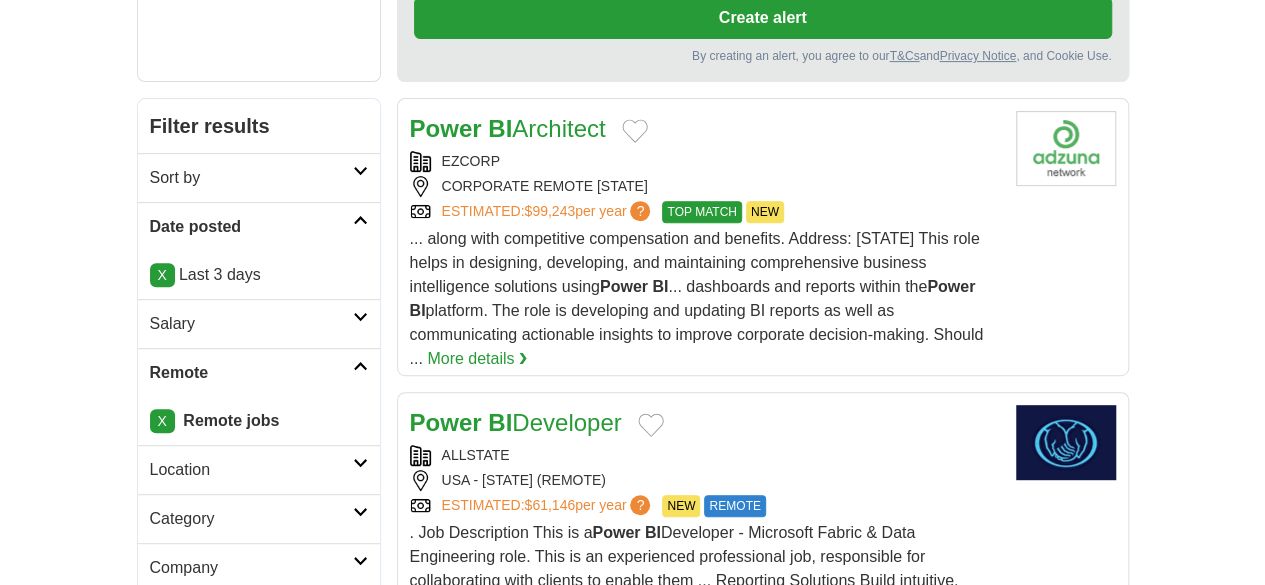 click on "Power BI Developer" at bounding box center [516, 423] 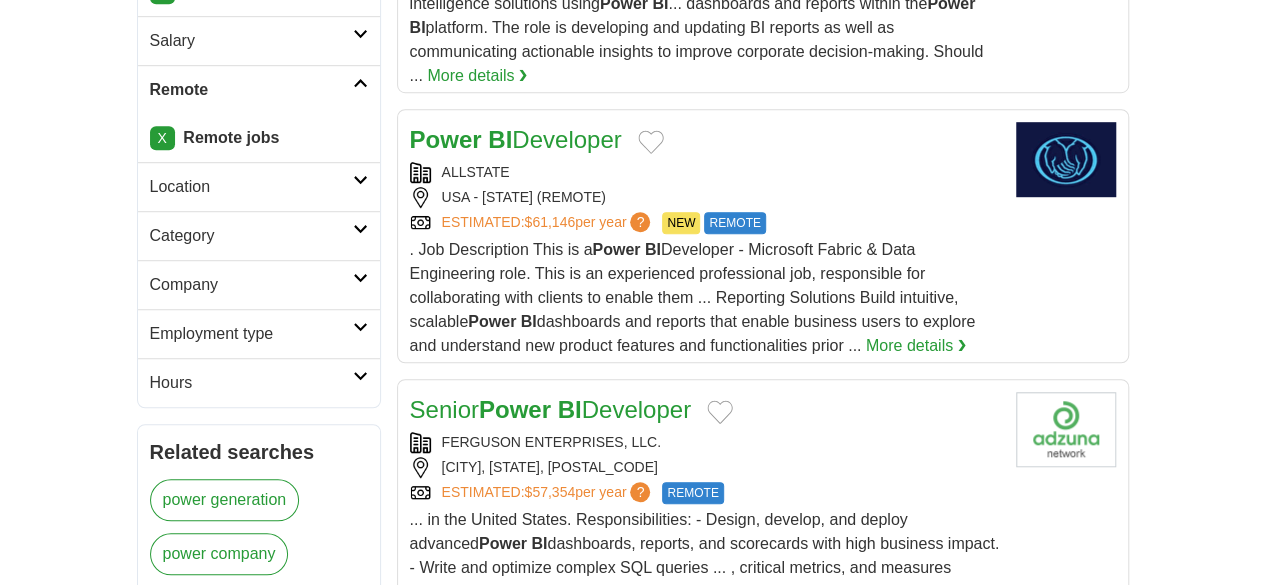 scroll, scrollTop: 589, scrollLeft: 0, axis: vertical 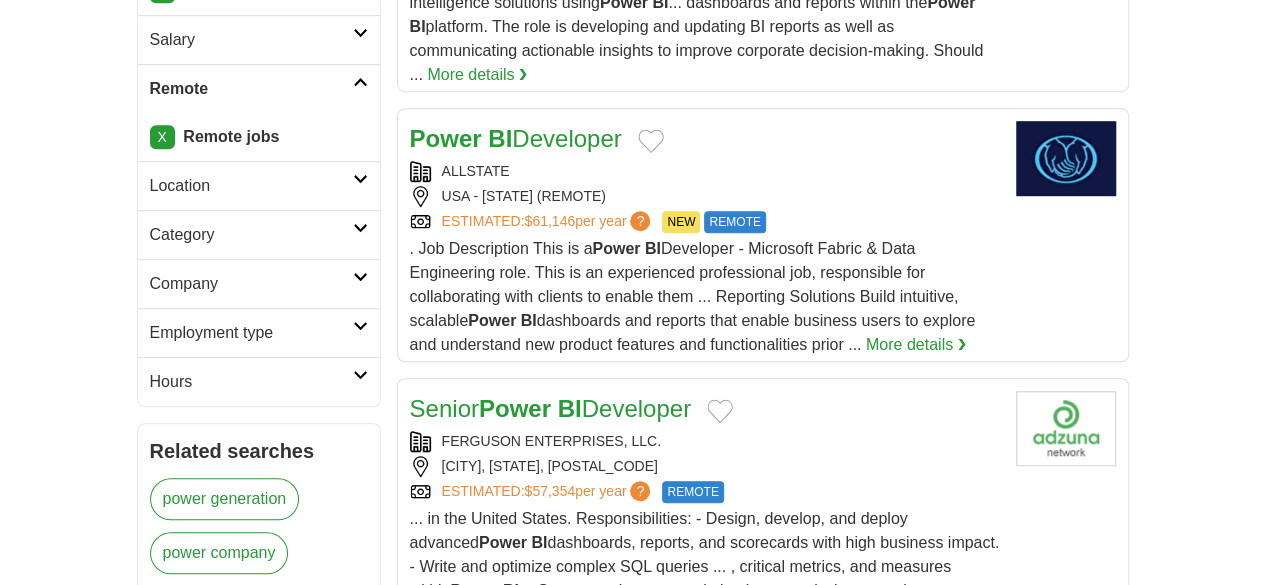 click on "Senior Power BI Developer" at bounding box center [550, 408] 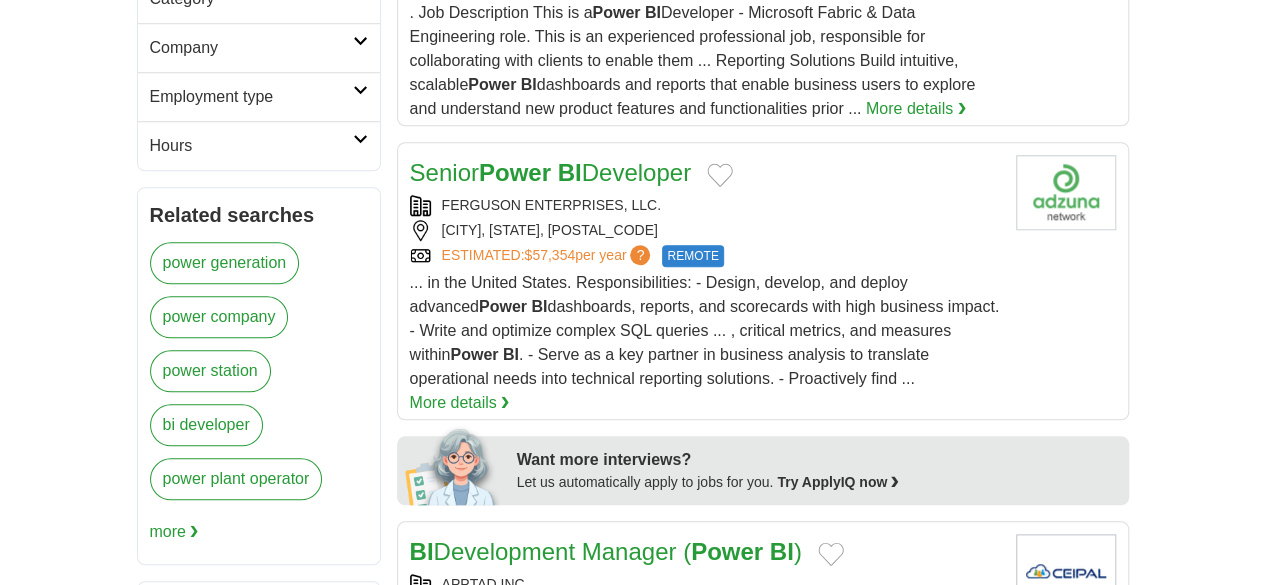scroll, scrollTop: 831, scrollLeft: 0, axis: vertical 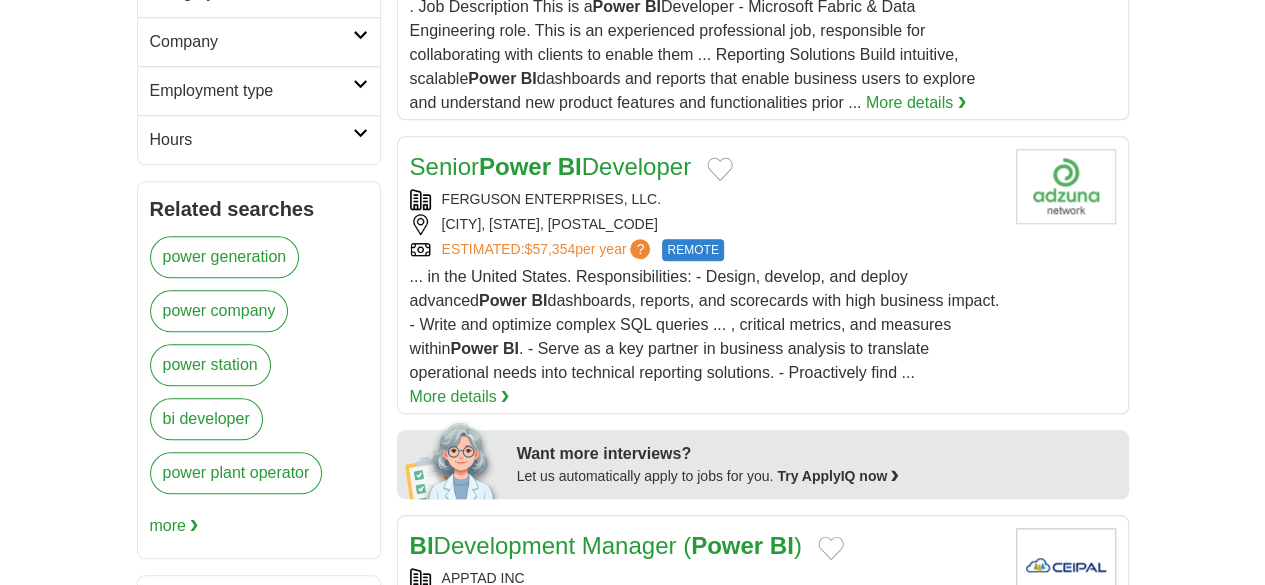 click on "BI Development Manager ( Power BI )" at bounding box center [606, 545] 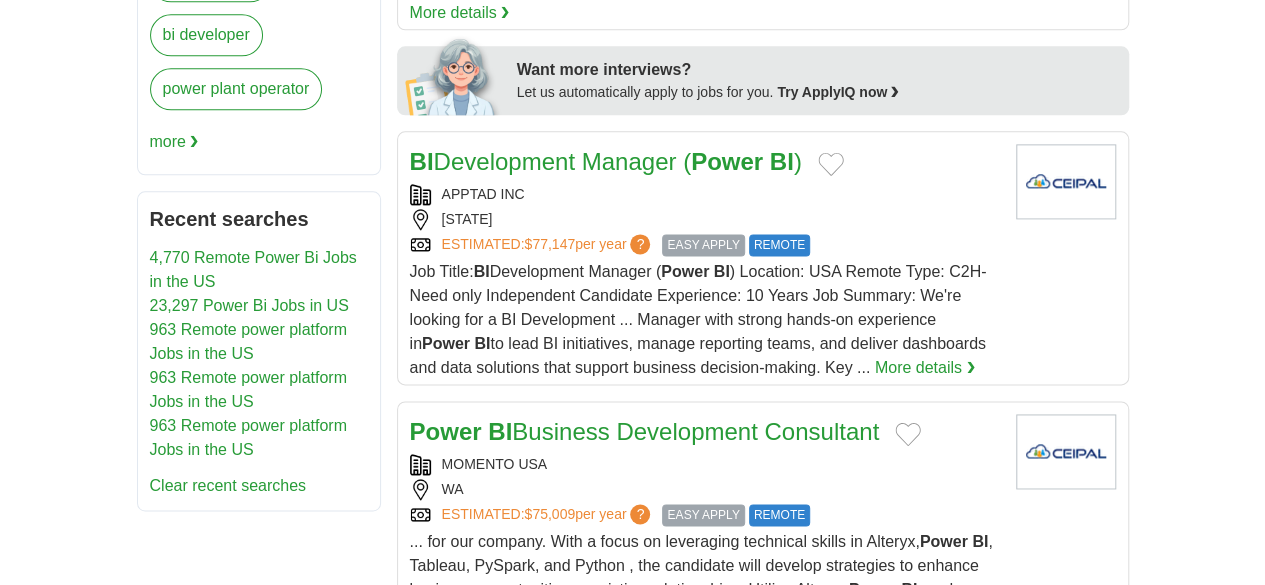 scroll, scrollTop: 1216, scrollLeft: 0, axis: vertical 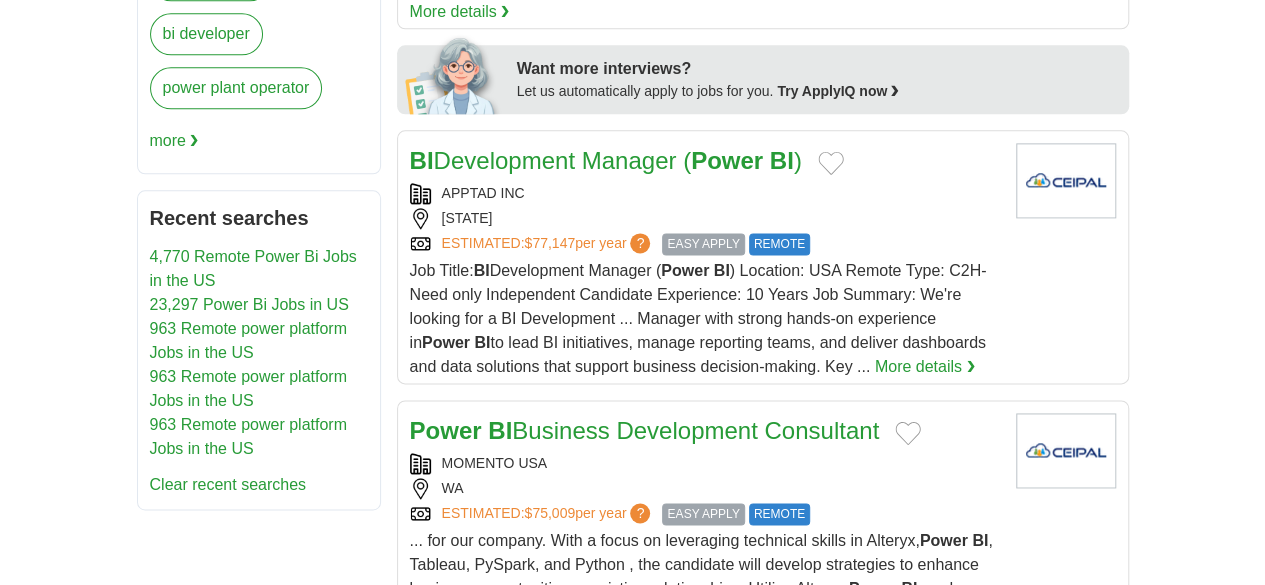 click on "Power BI Business Development Consultant" at bounding box center (645, 430) 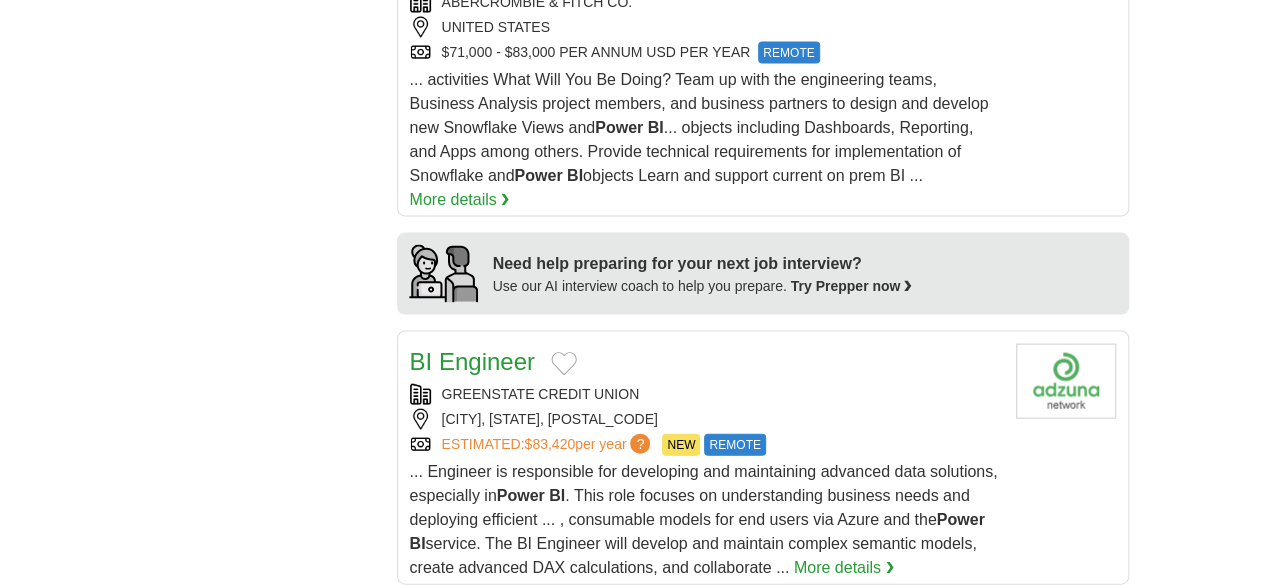 scroll, scrollTop: 1984, scrollLeft: 0, axis: vertical 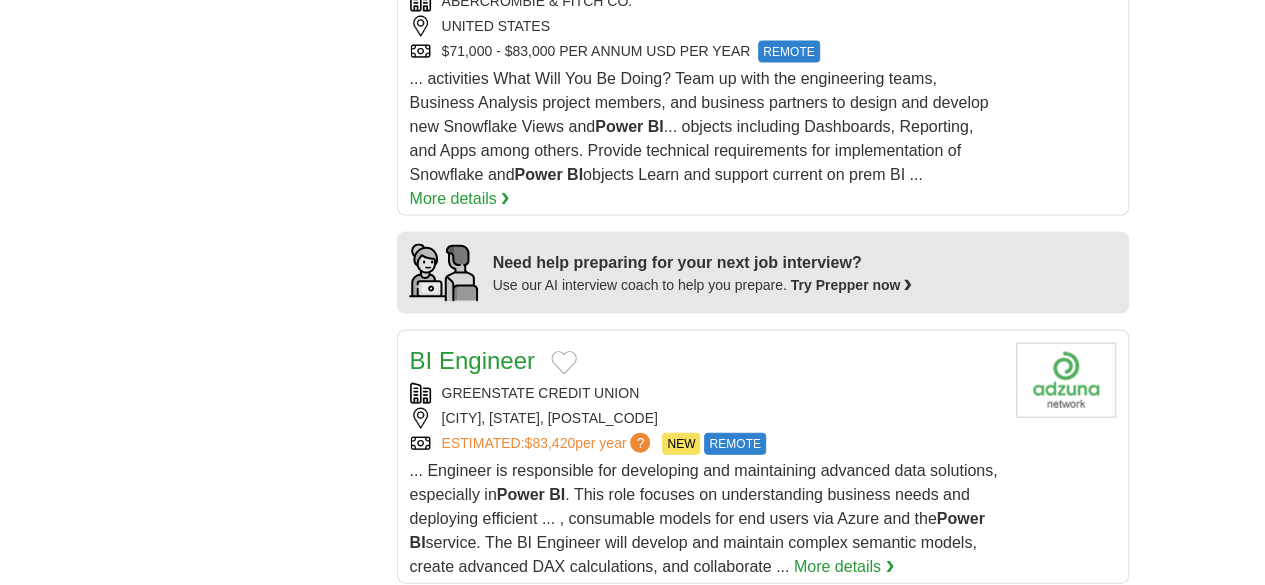 click on "BI Engineer" at bounding box center [472, 360] 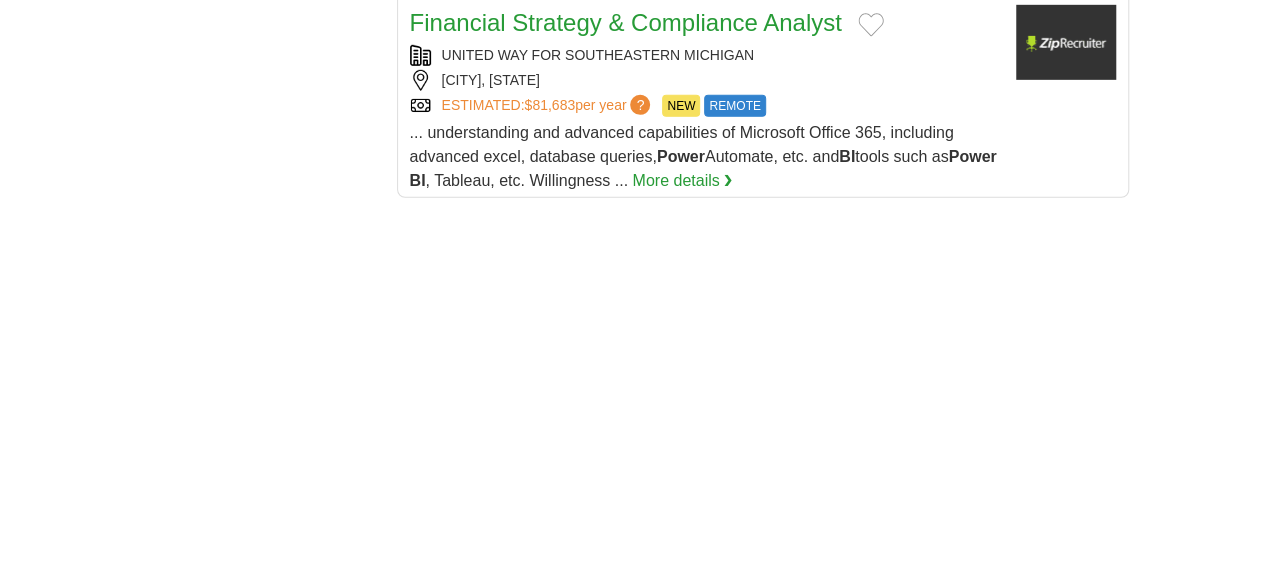 scroll, scrollTop: 3109, scrollLeft: 0, axis: vertical 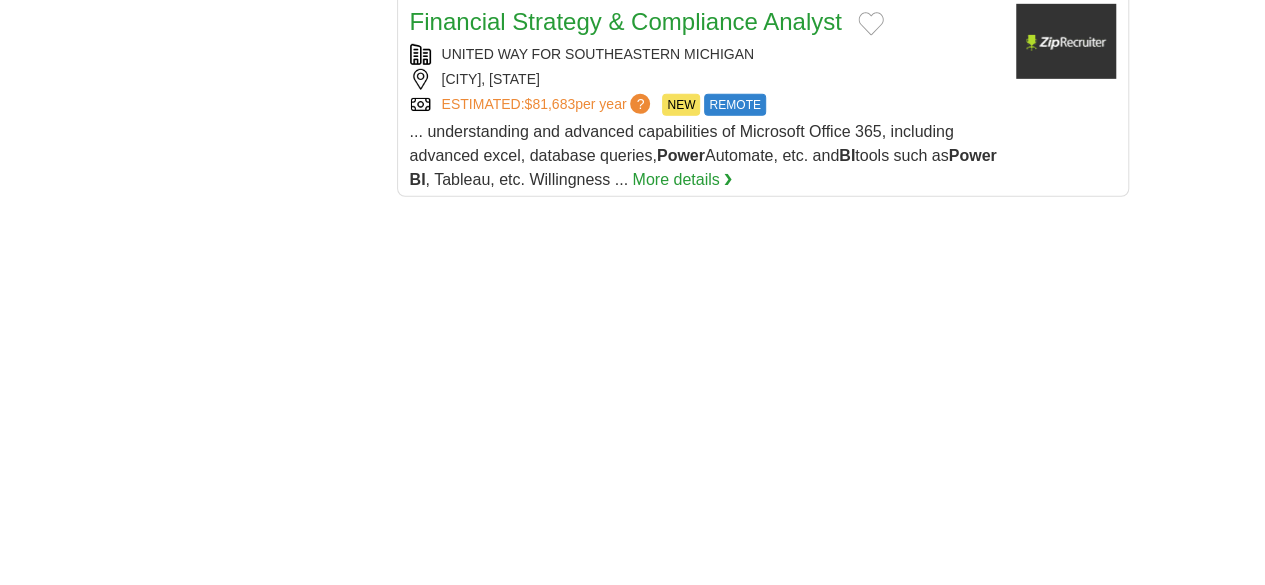 click on "2" at bounding box center (607, 911) 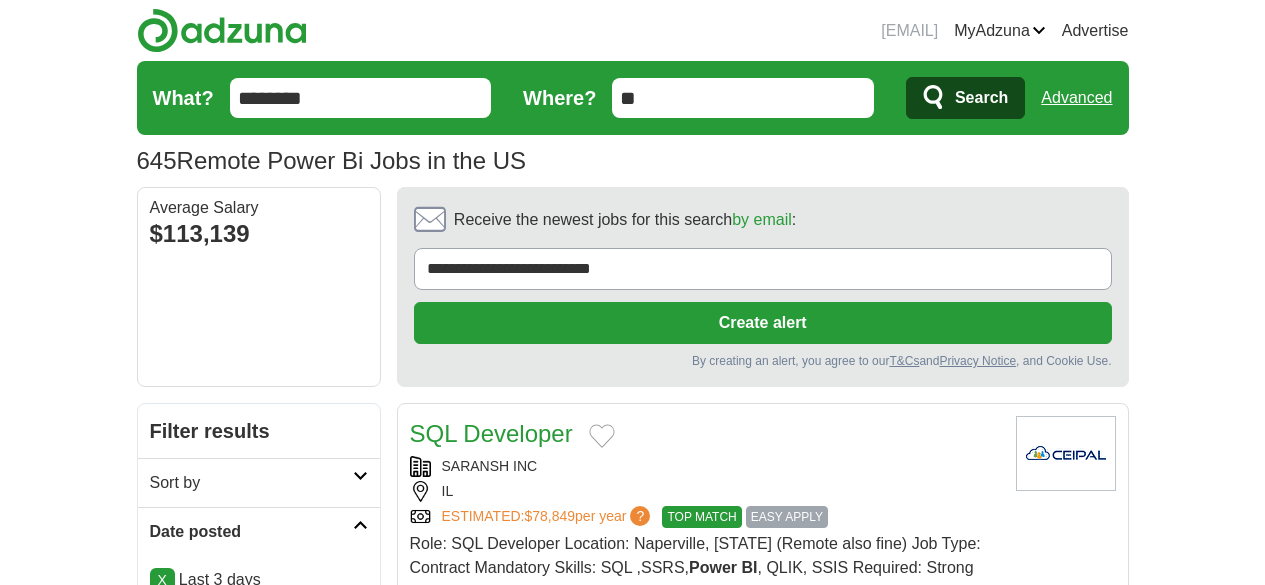 scroll, scrollTop: 0, scrollLeft: 0, axis: both 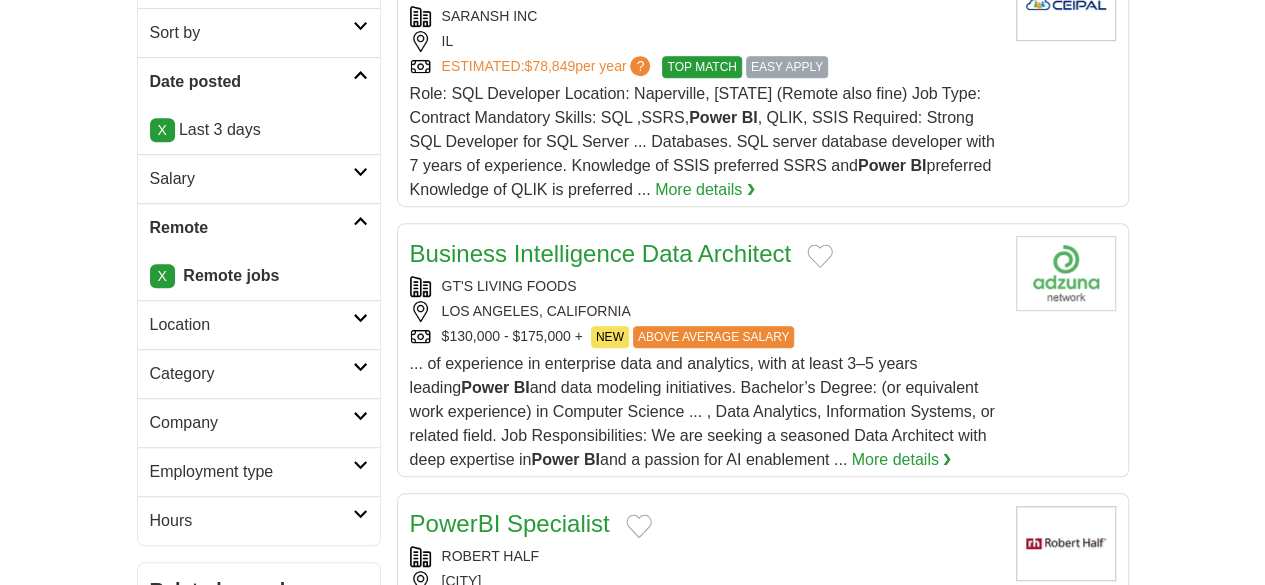 click on "Business Intelligence Data Architect
GT'S LIVING FOODS
LOS ANGELES, CALIFORNIA
$130,000 - $175,000 +
NEW ABOVE AVERAGE SALARY
NEW ABOVE AVERAGE SALARY
...  of experience in enterprise data and analytics, with at least 3–5 years leading  Power   BI Power   BI  and a passion for AI enablement ...
More details ❯" at bounding box center (763, 350) 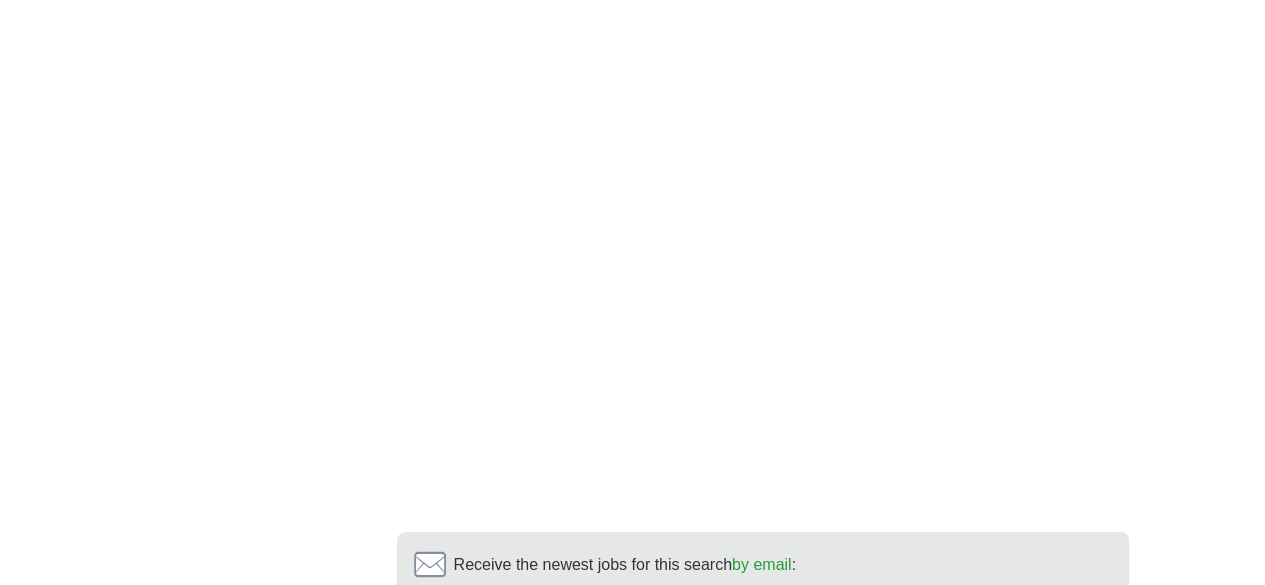 scroll, scrollTop: 3975, scrollLeft: 0, axis: vertical 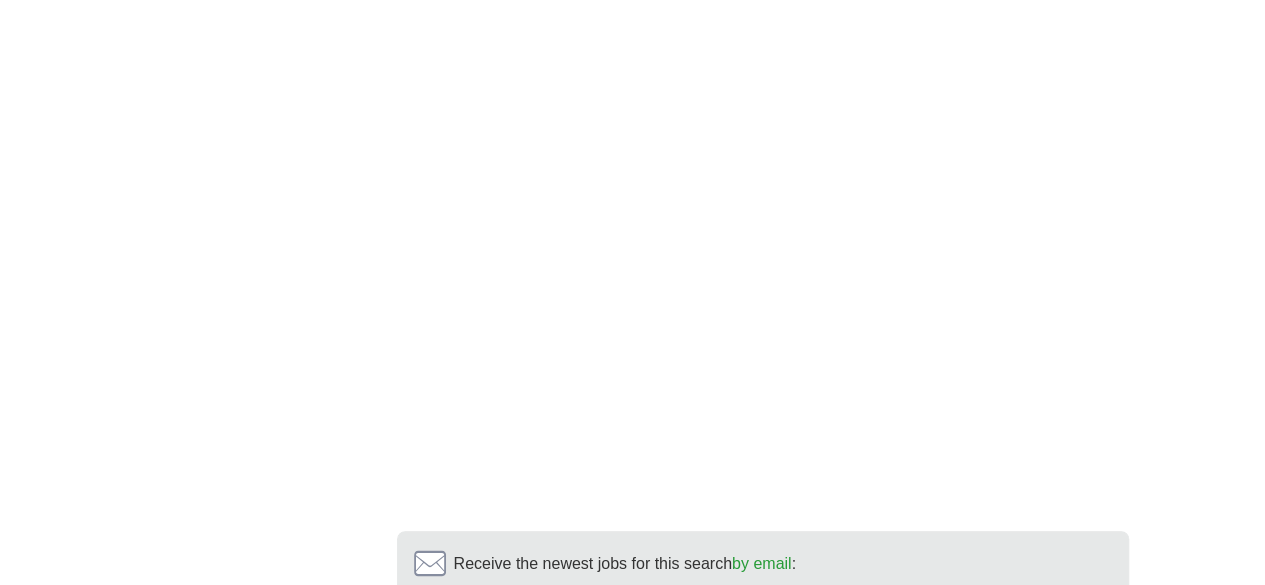 click on "3" at bounding box center [708, 797] 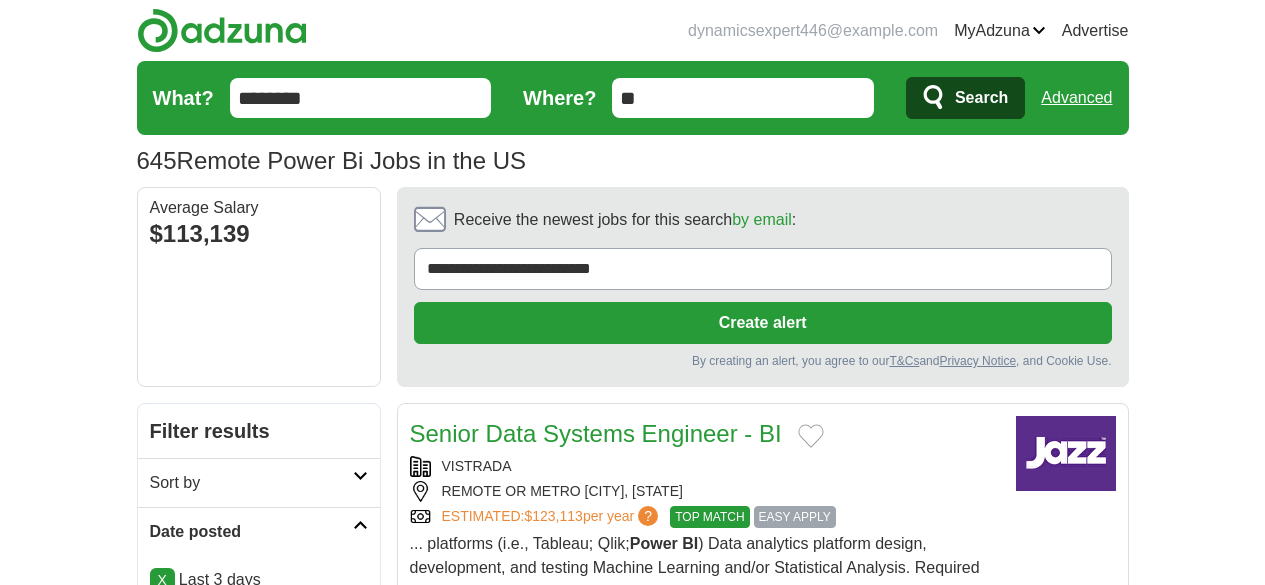 scroll, scrollTop: 83, scrollLeft: 0, axis: vertical 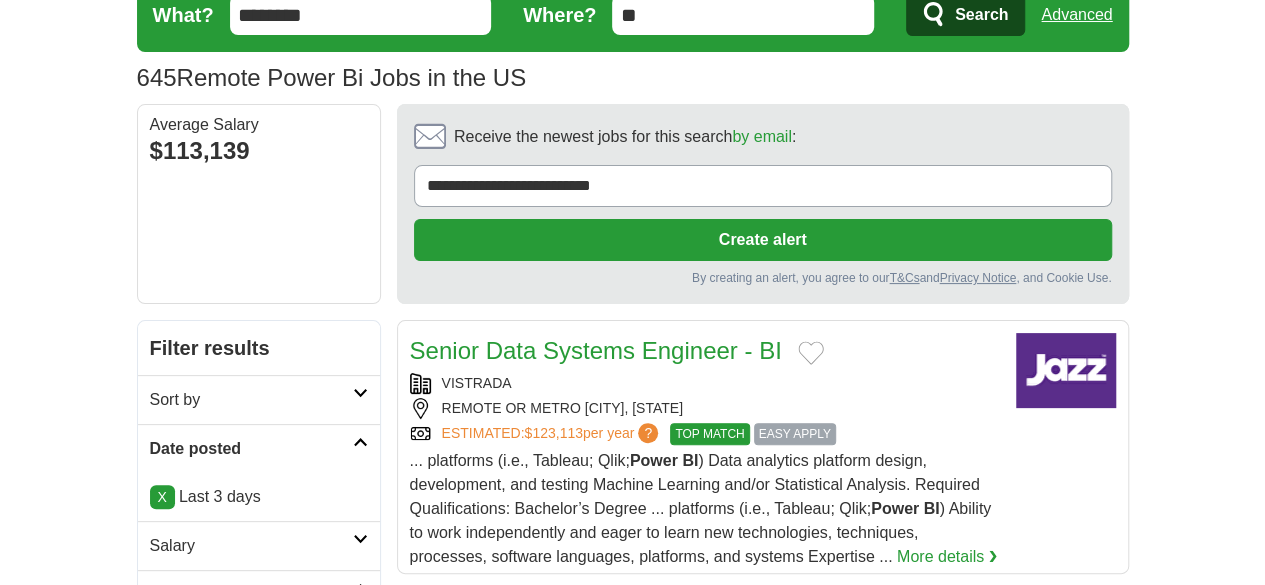 click on "Senior Data Systems Engineer - BI" at bounding box center [596, 350] 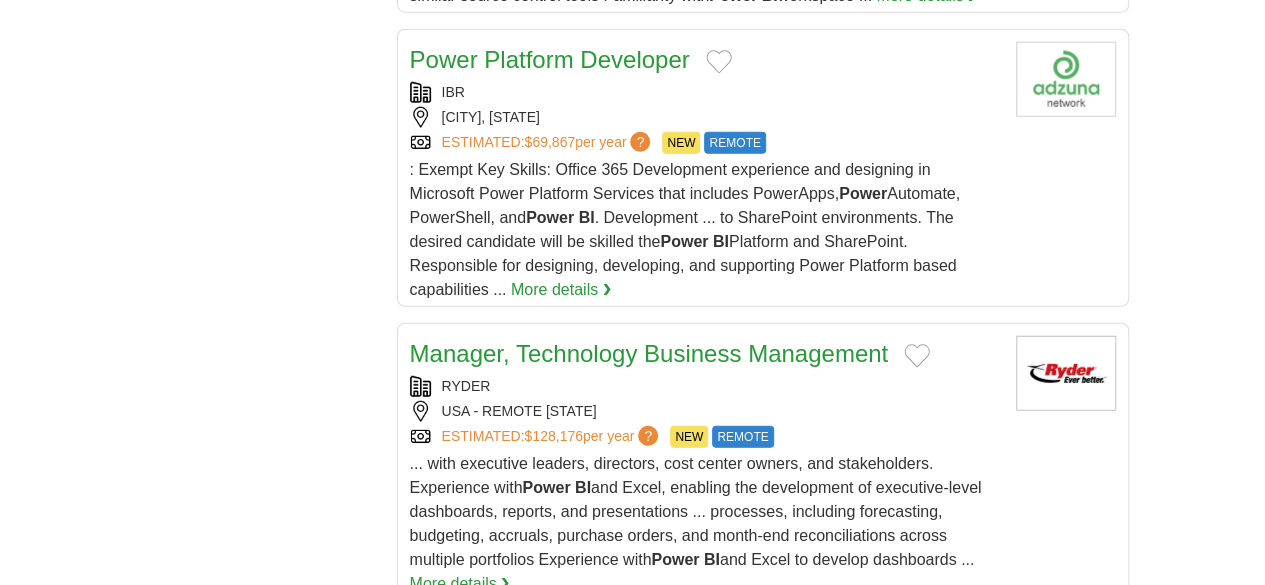 scroll, scrollTop: 2557, scrollLeft: 0, axis: vertical 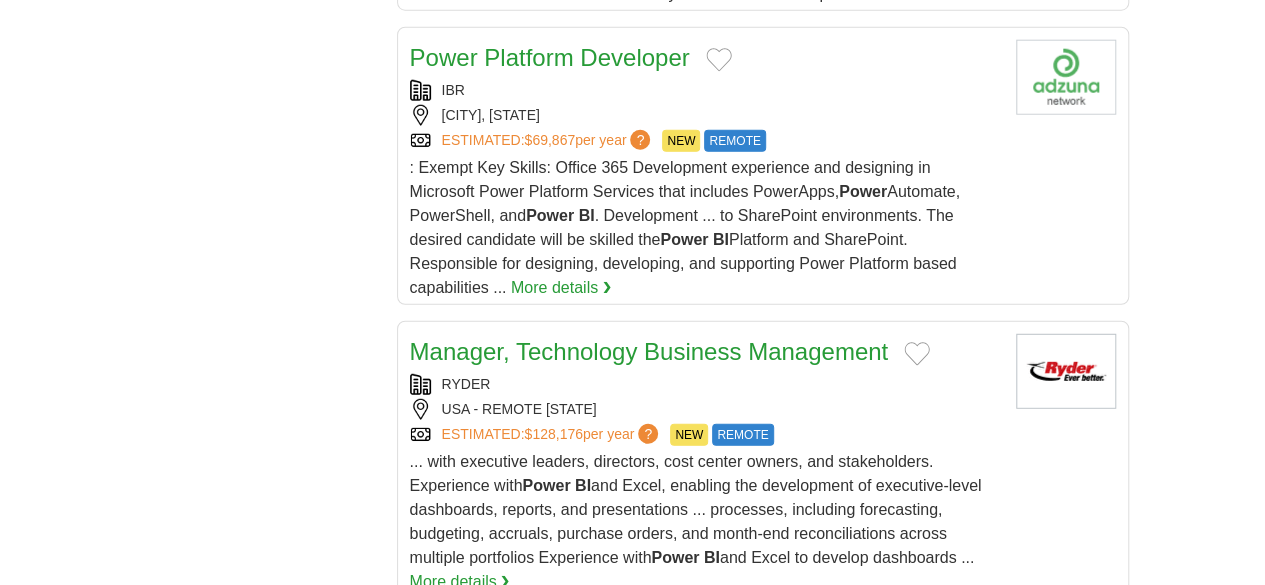 click on "Business Intelligence Analyst" at bounding box center (565, 645) 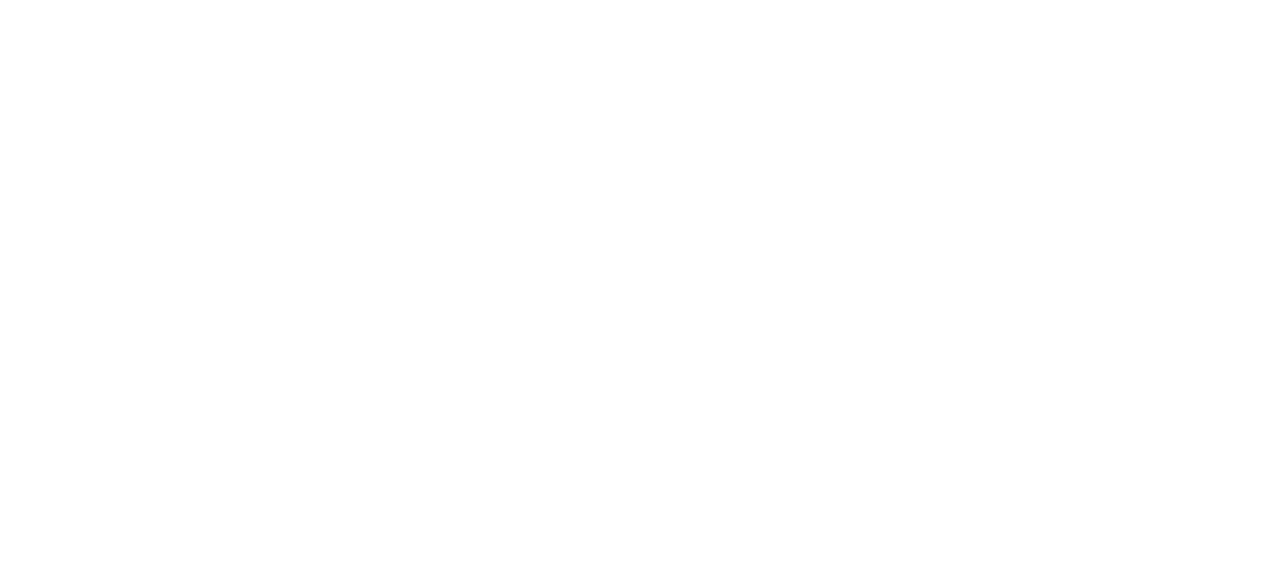 scroll, scrollTop: 3995, scrollLeft: 0, axis: vertical 